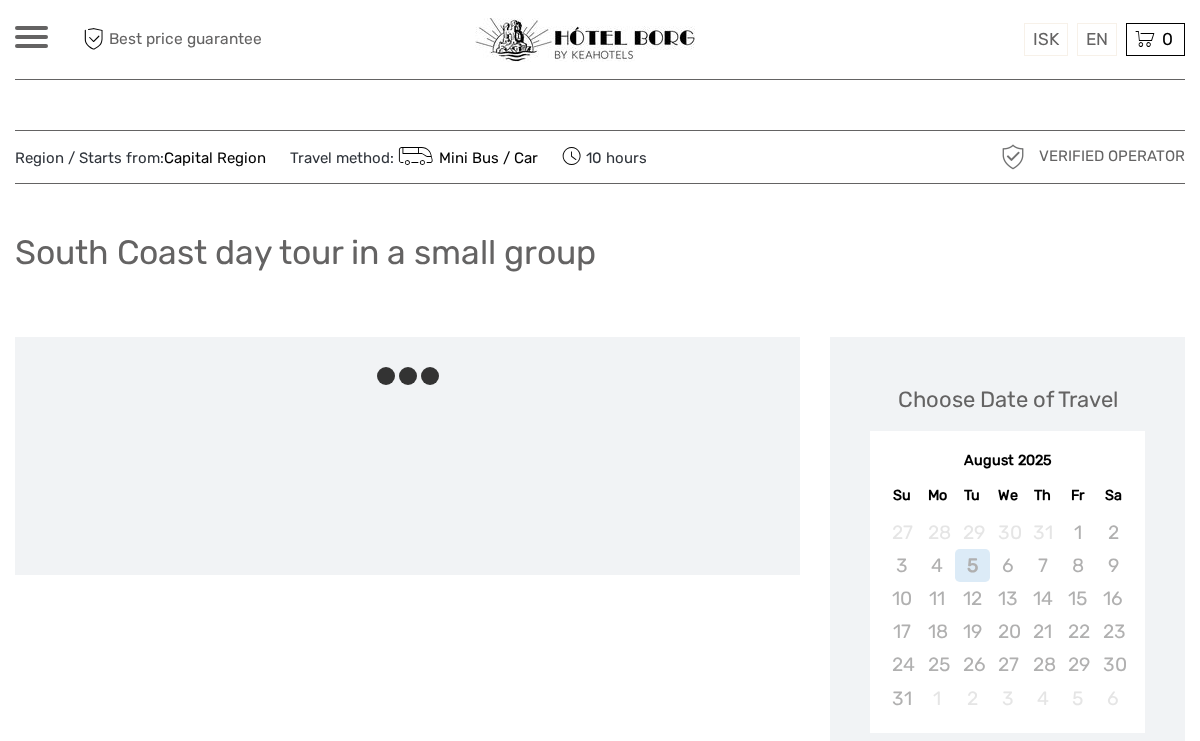 scroll, scrollTop: 0, scrollLeft: 0, axis: both 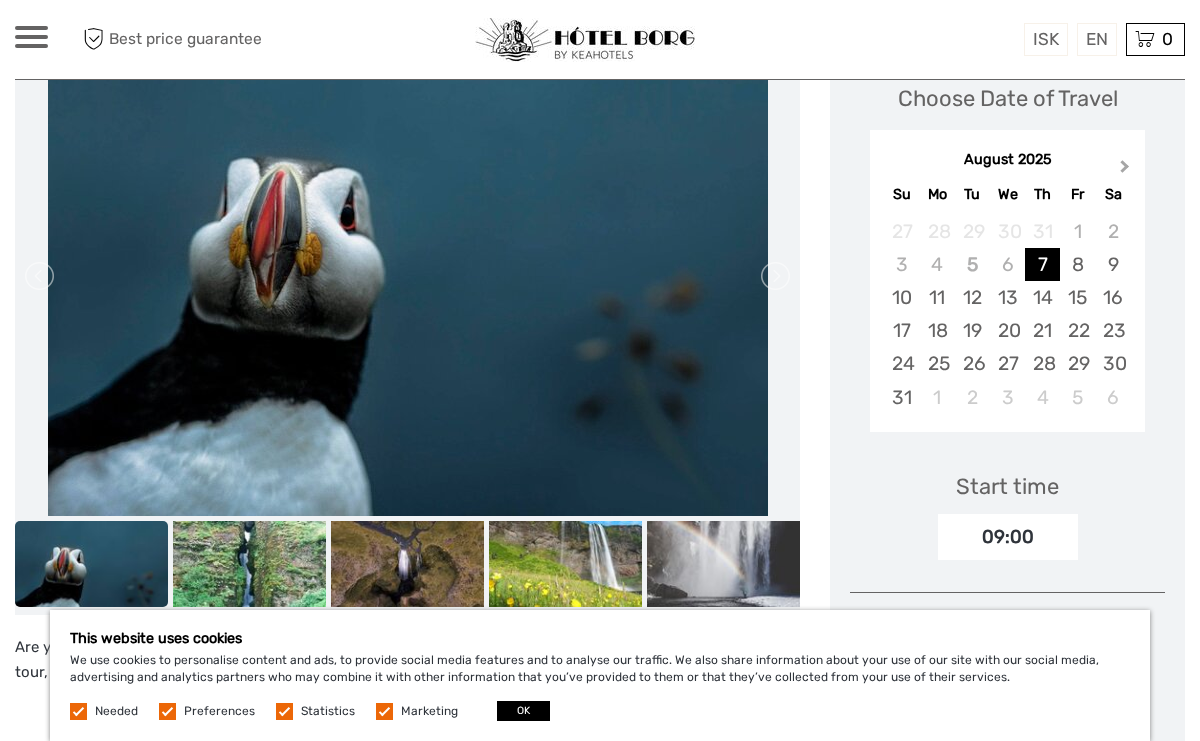 click on "Next Month" at bounding box center [1125, 170] 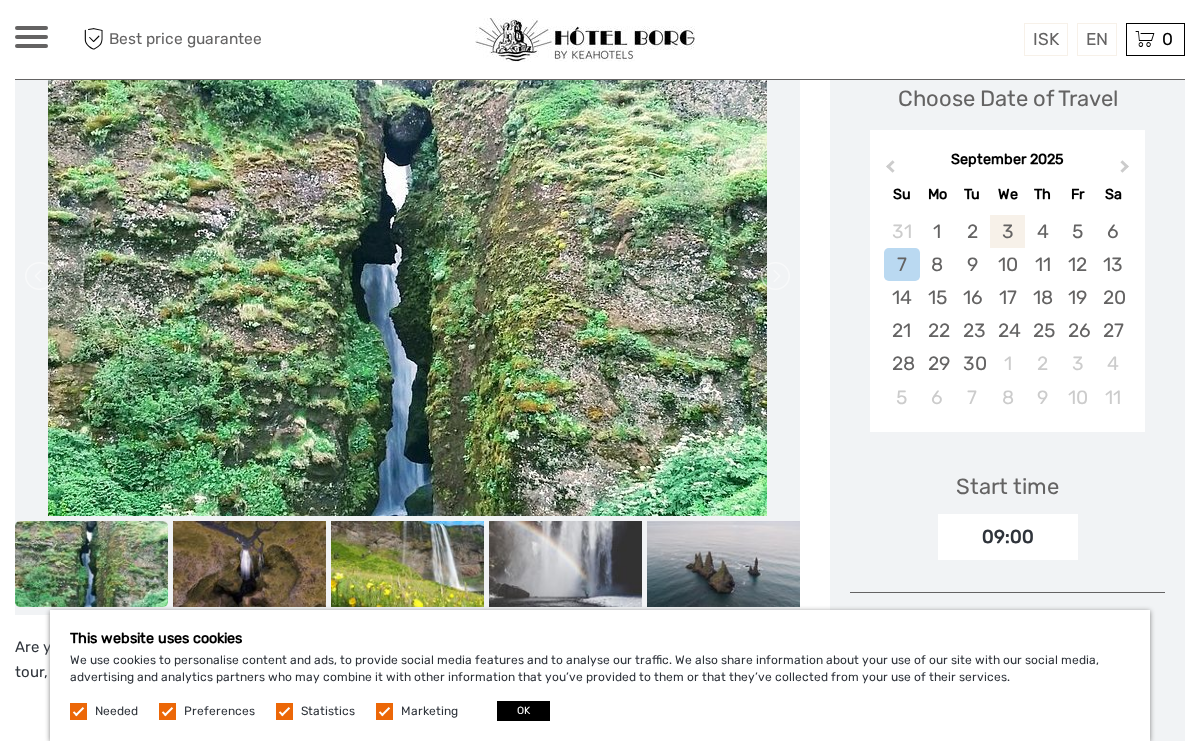 click on "3" at bounding box center [1007, 231] 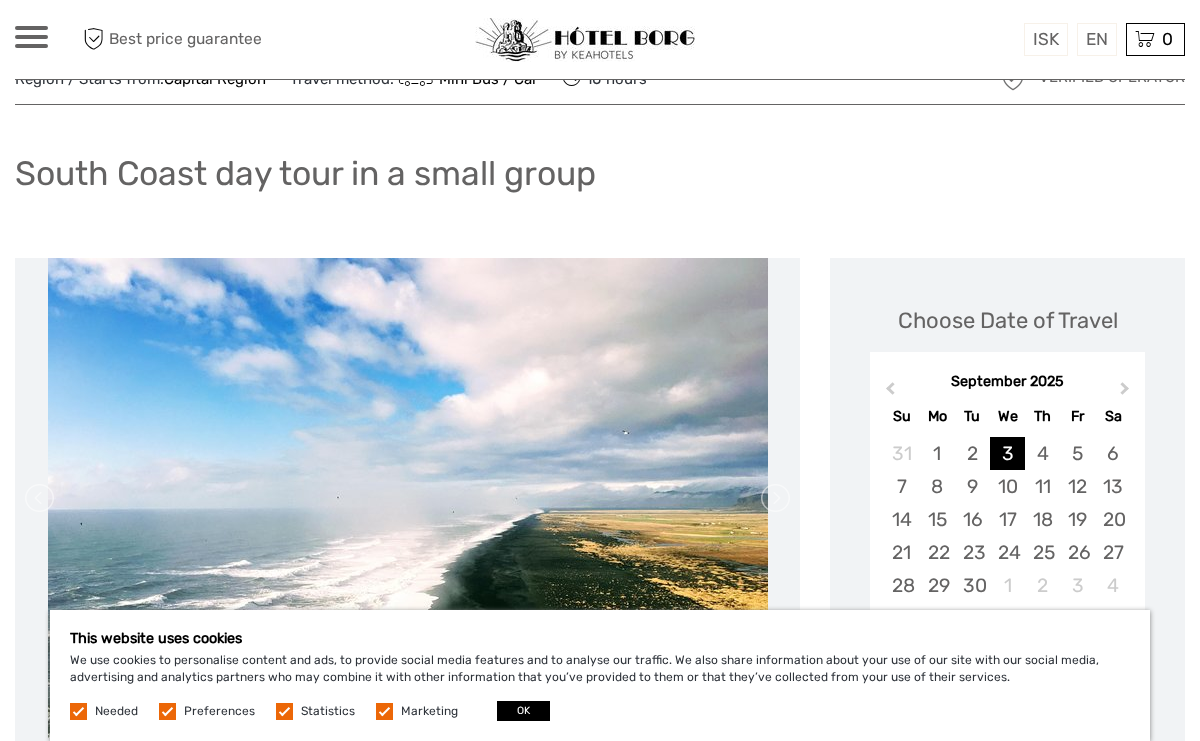 scroll, scrollTop: 66, scrollLeft: 0, axis: vertical 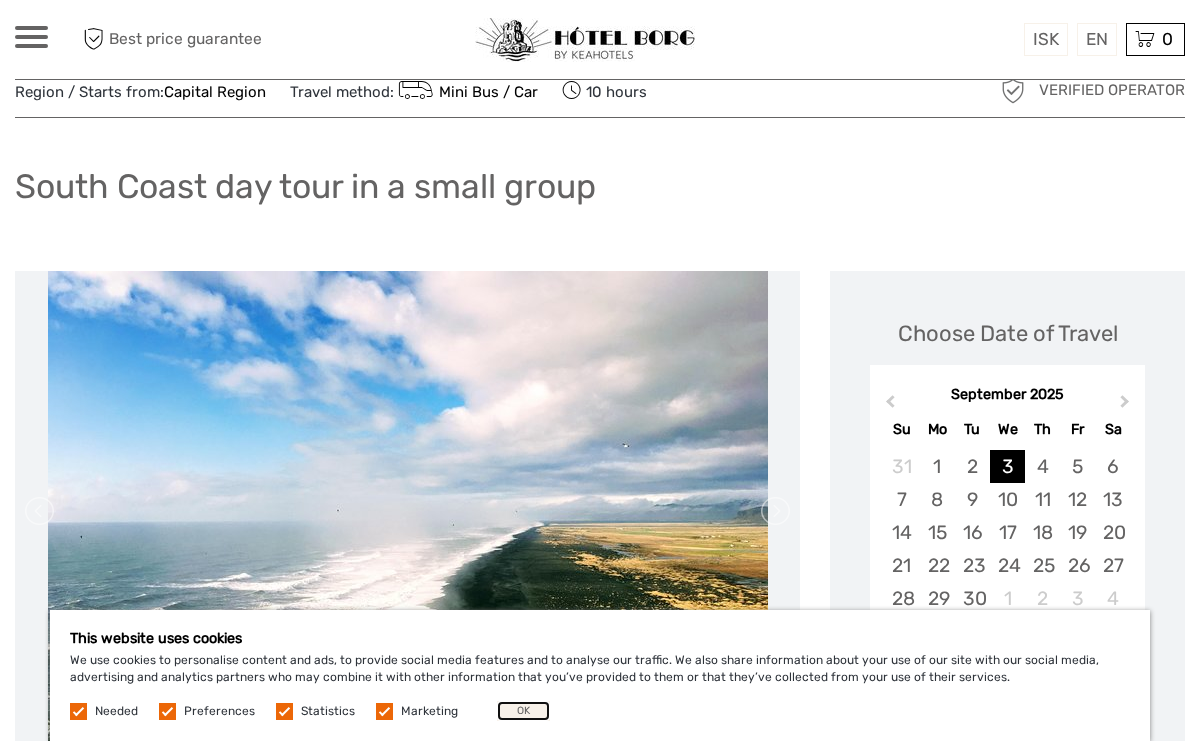click on "OK" at bounding box center (523, 711) 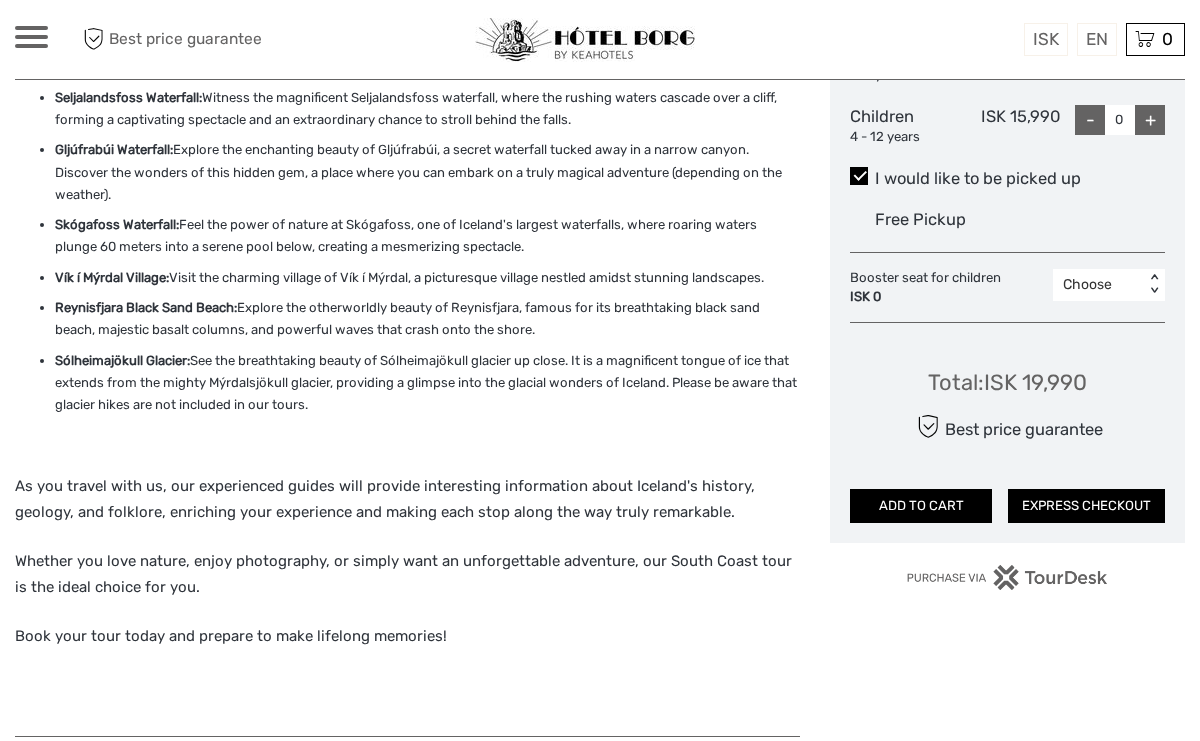 scroll, scrollTop: 1024, scrollLeft: 0, axis: vertical 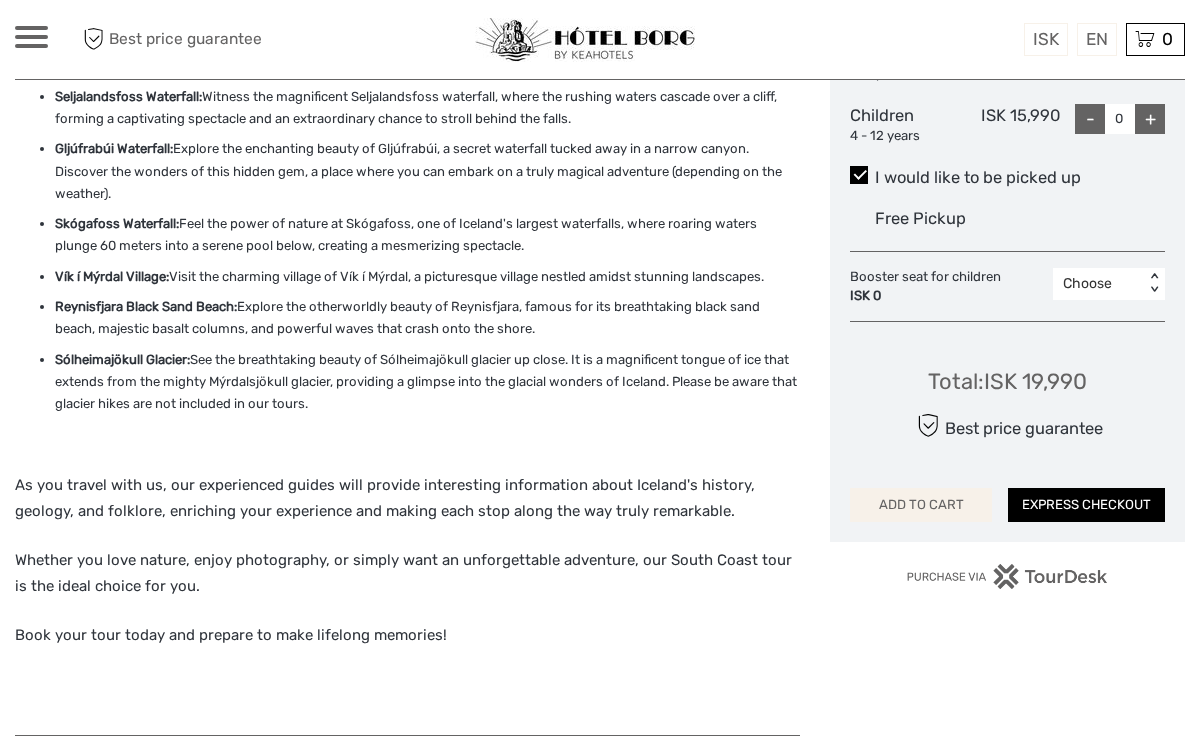 click on "ADD TO CART" at bounding box center [921, 505] 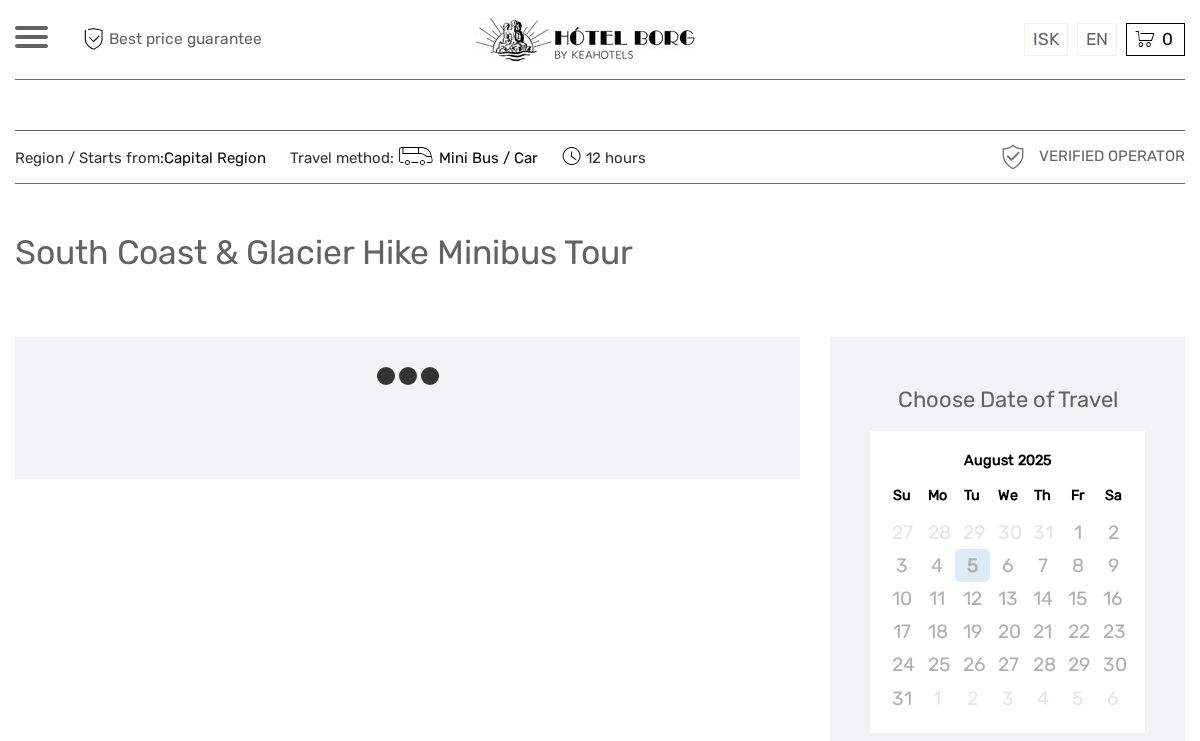 scroll, scrollTop: 0, scrollLeft: 0, axis: both 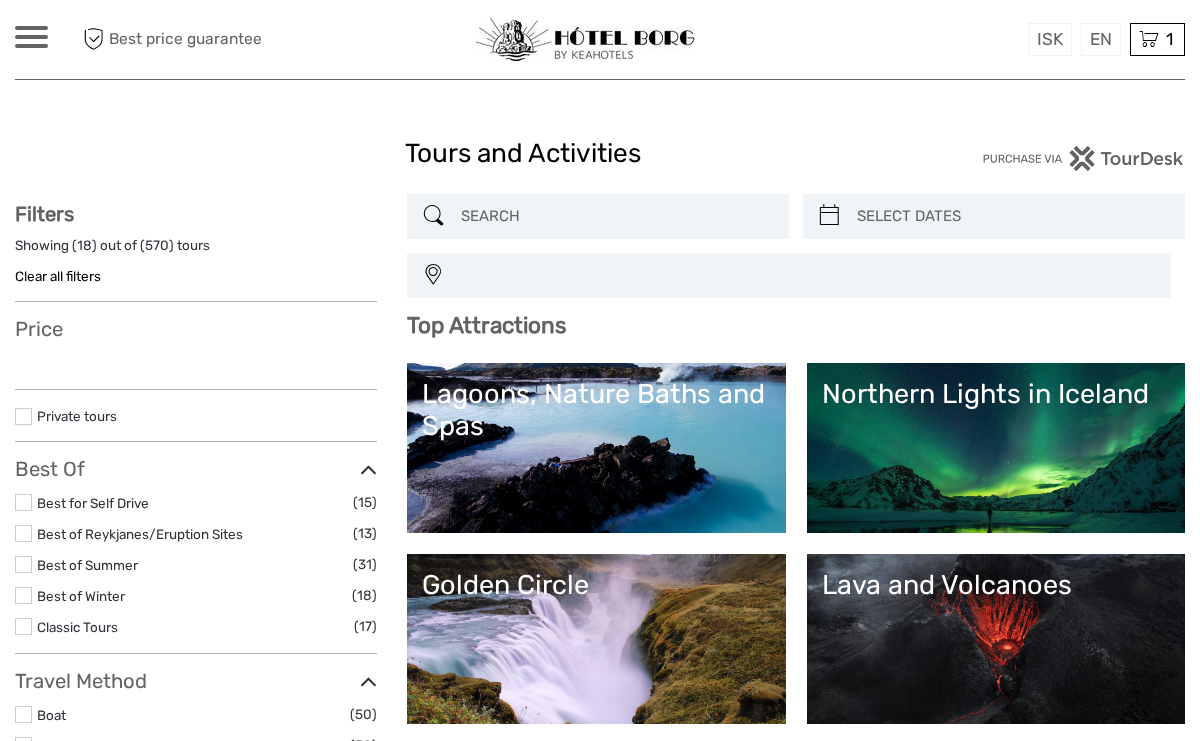 select 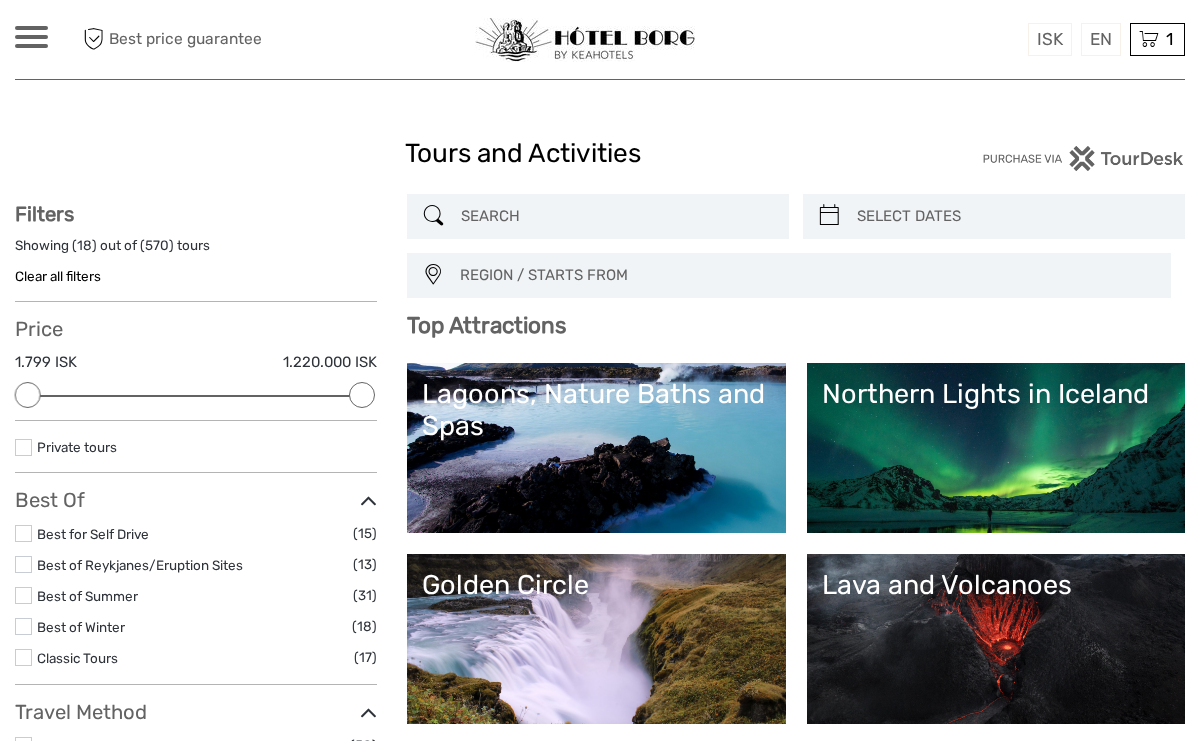 scroll, scrollTop: 0, scrollLeft: 0, axis: both 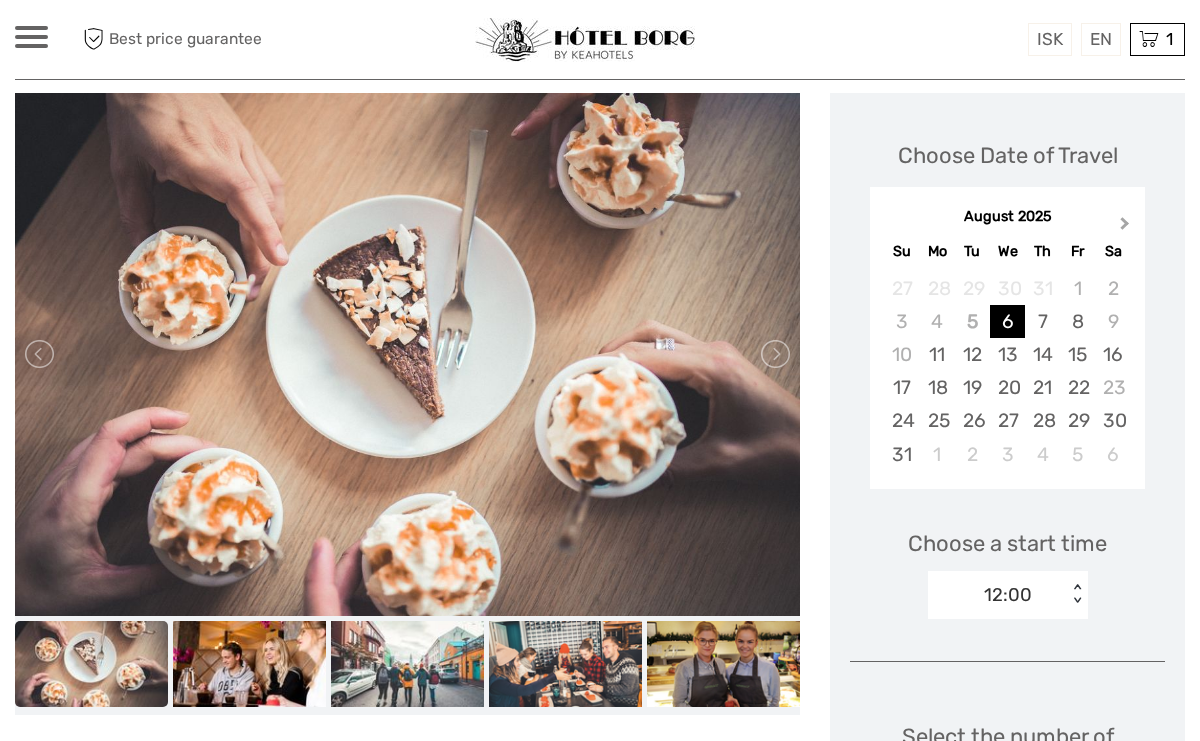 click on "Next Month" at bounding box center [1125, 227] 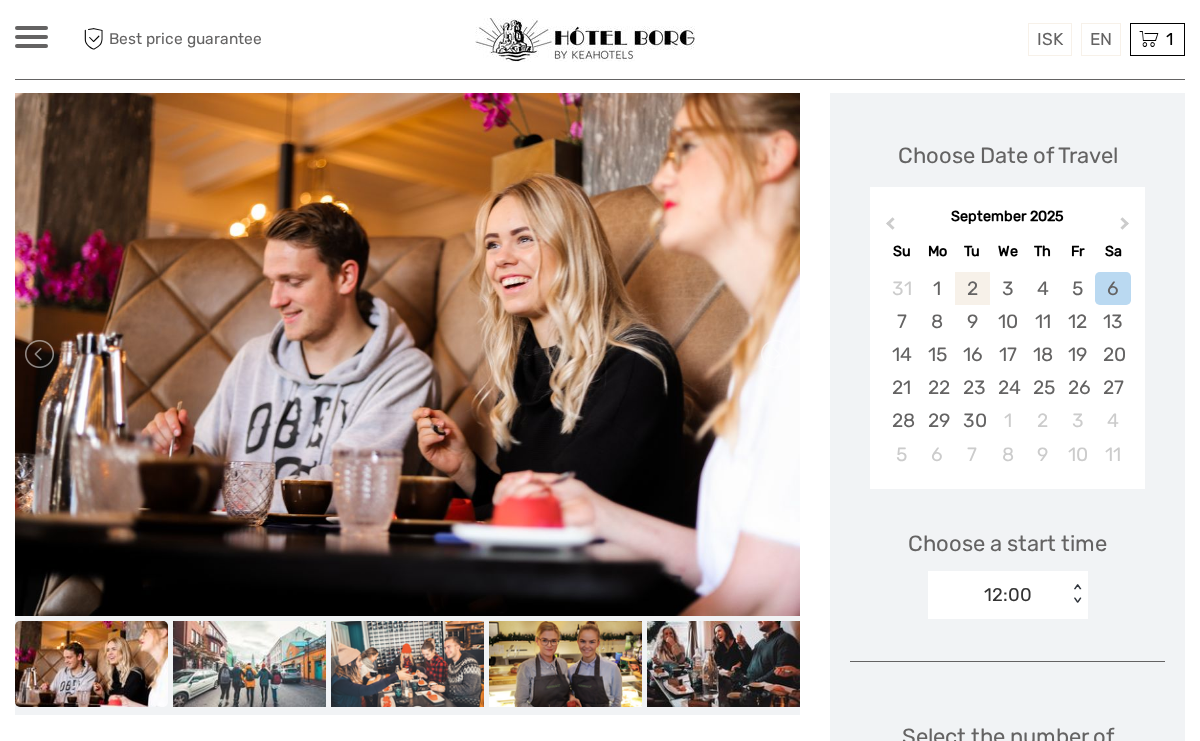 click on "2" at bounding box center [972, 288] 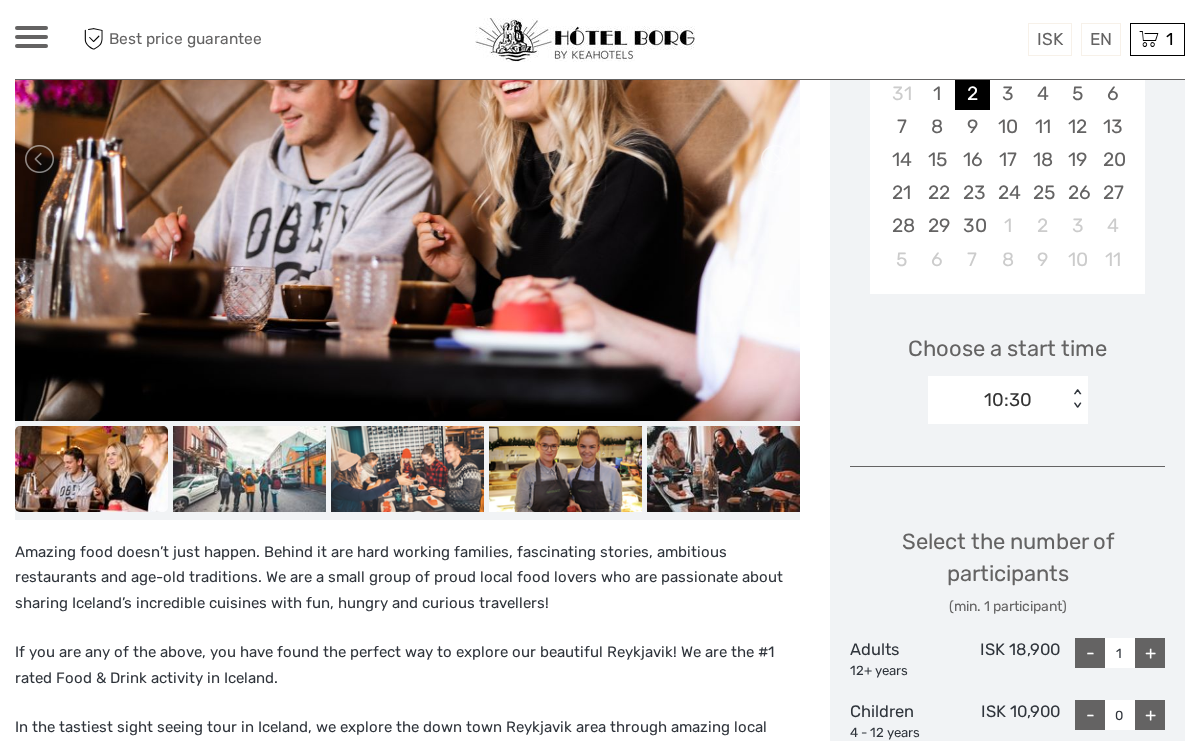 scroll, scrollTop: 441, scrollLeft: 0, axis: vertical 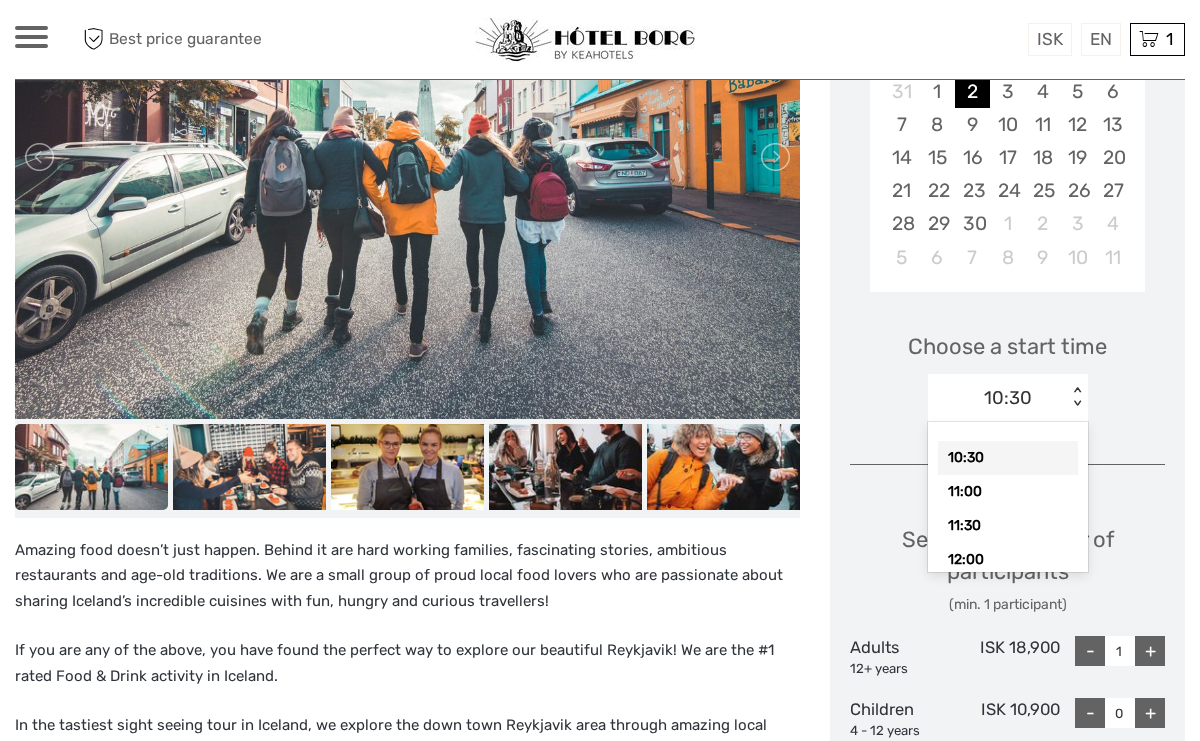 click on "< >" at bounding box center (1076, 397) 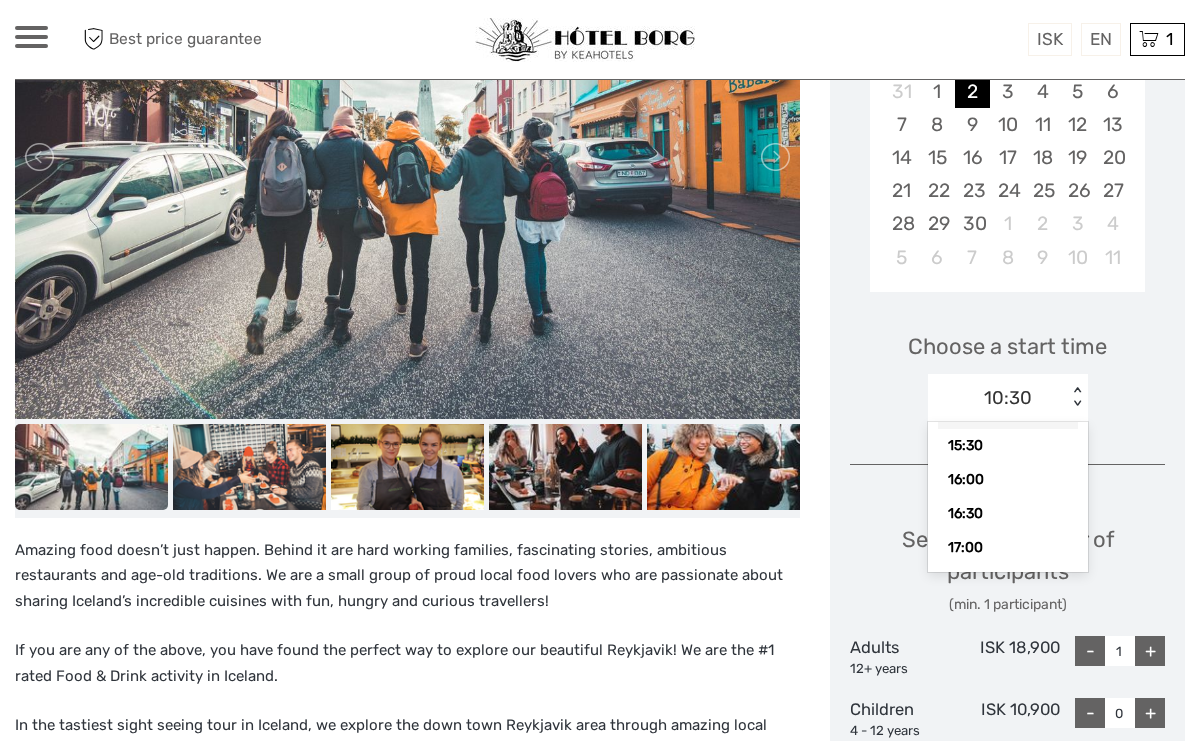 scroll, scrollTop: 311, scrollLeft: 0, axis: vertical 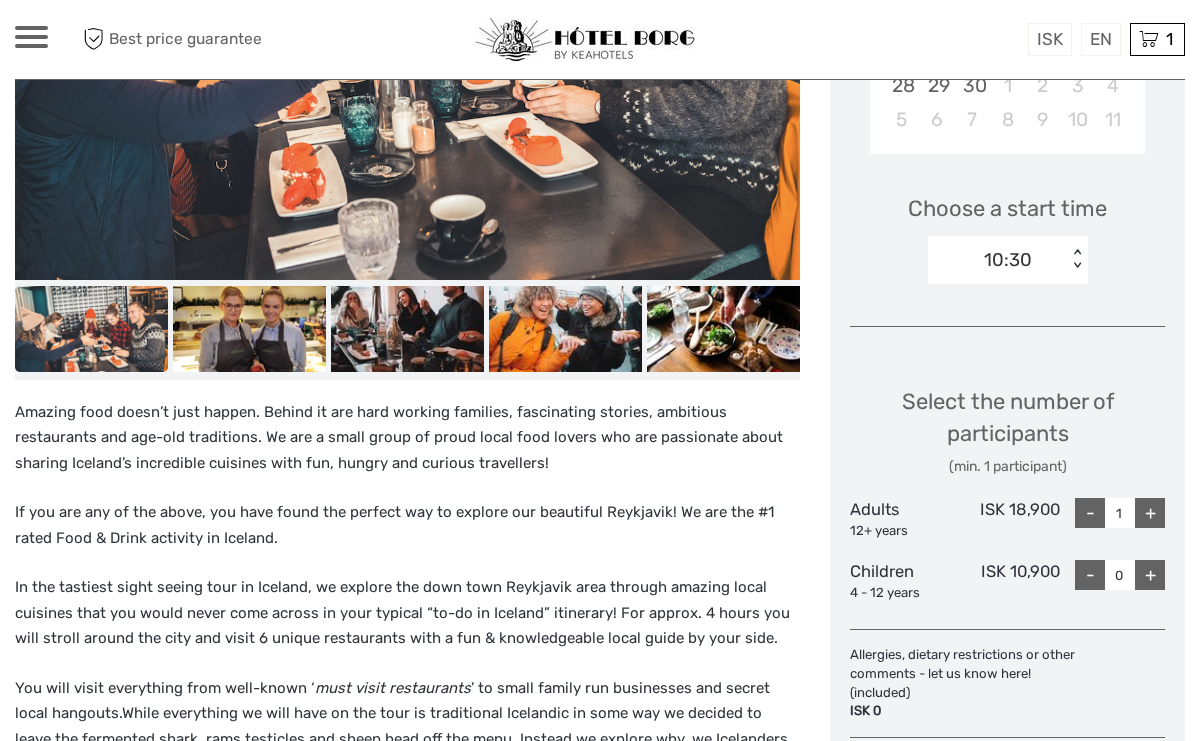 click on "< >" at bounding box center (1076, 259) 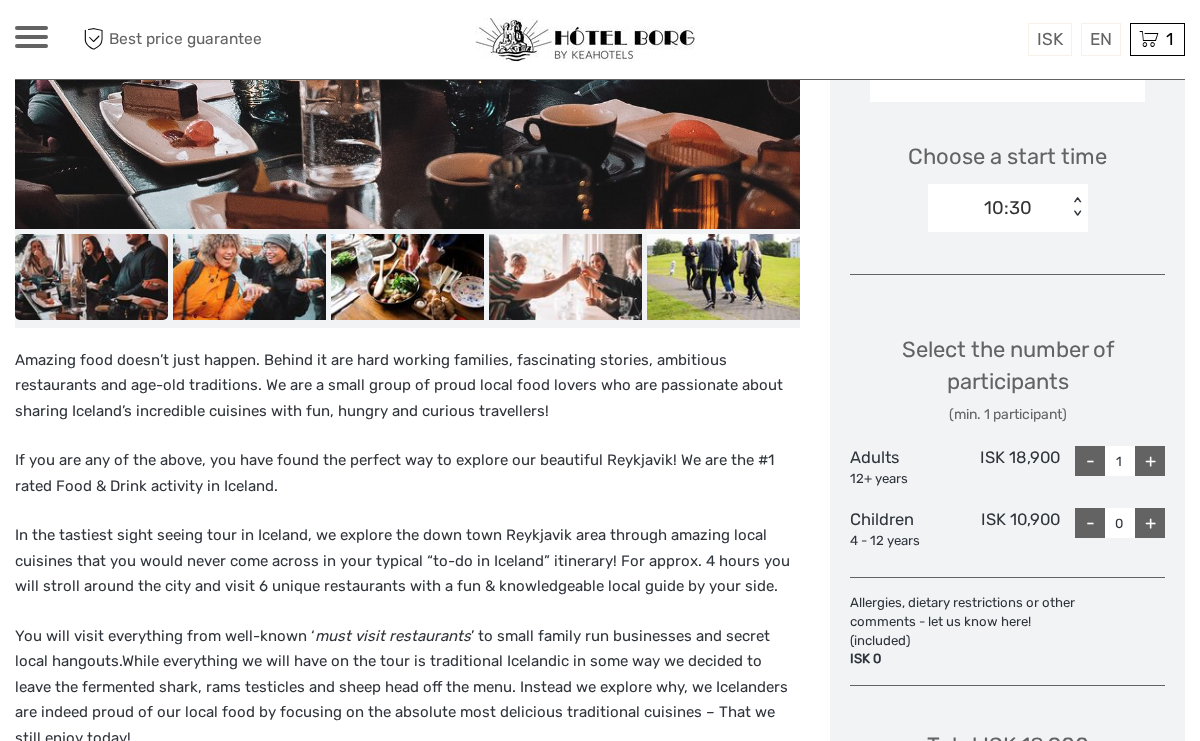 scroll, scrollTop: 632, scrollLeft: 0, axis: vertical 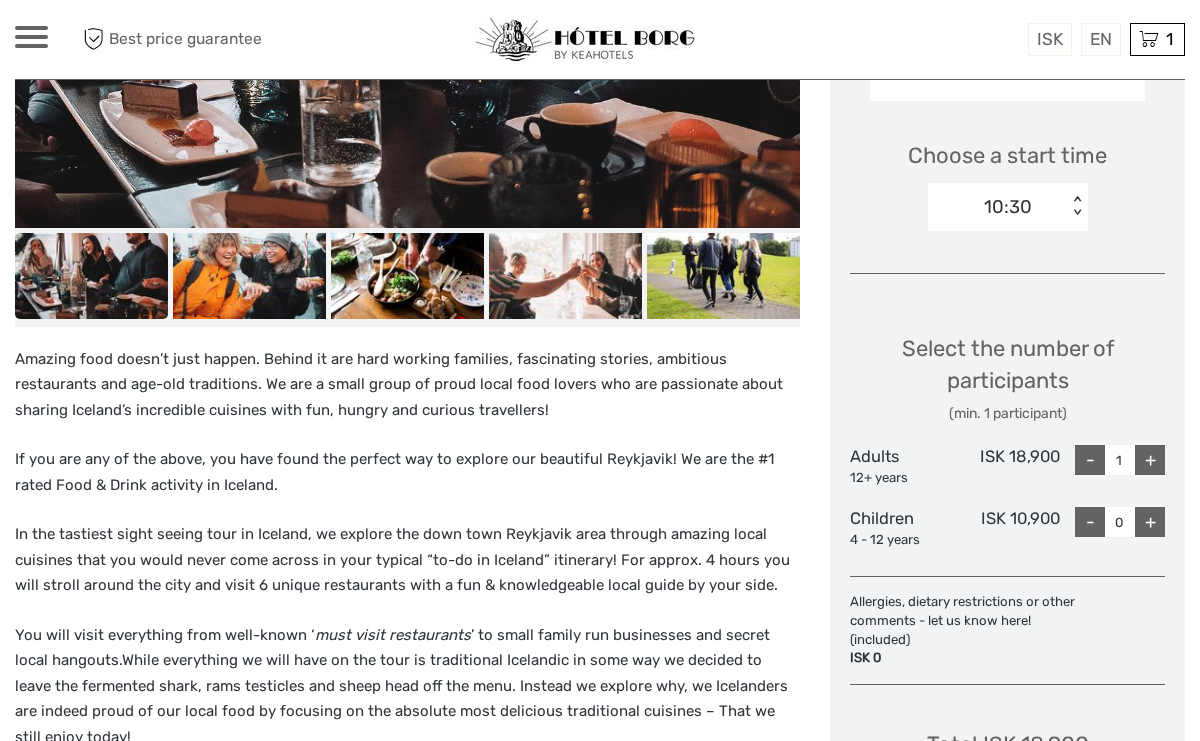 click on "< >" at bounding box center [1076, 206] 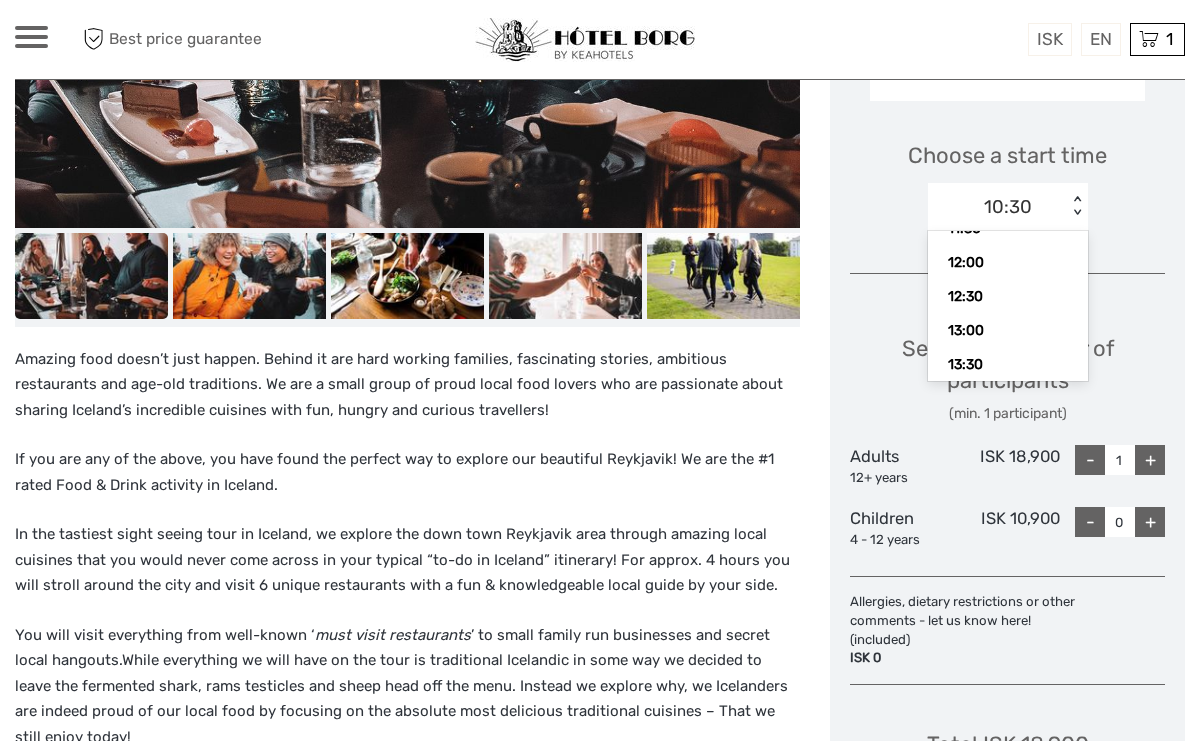 scroll, scrollTop: 113, scrollLeft: 0, axis: vertical 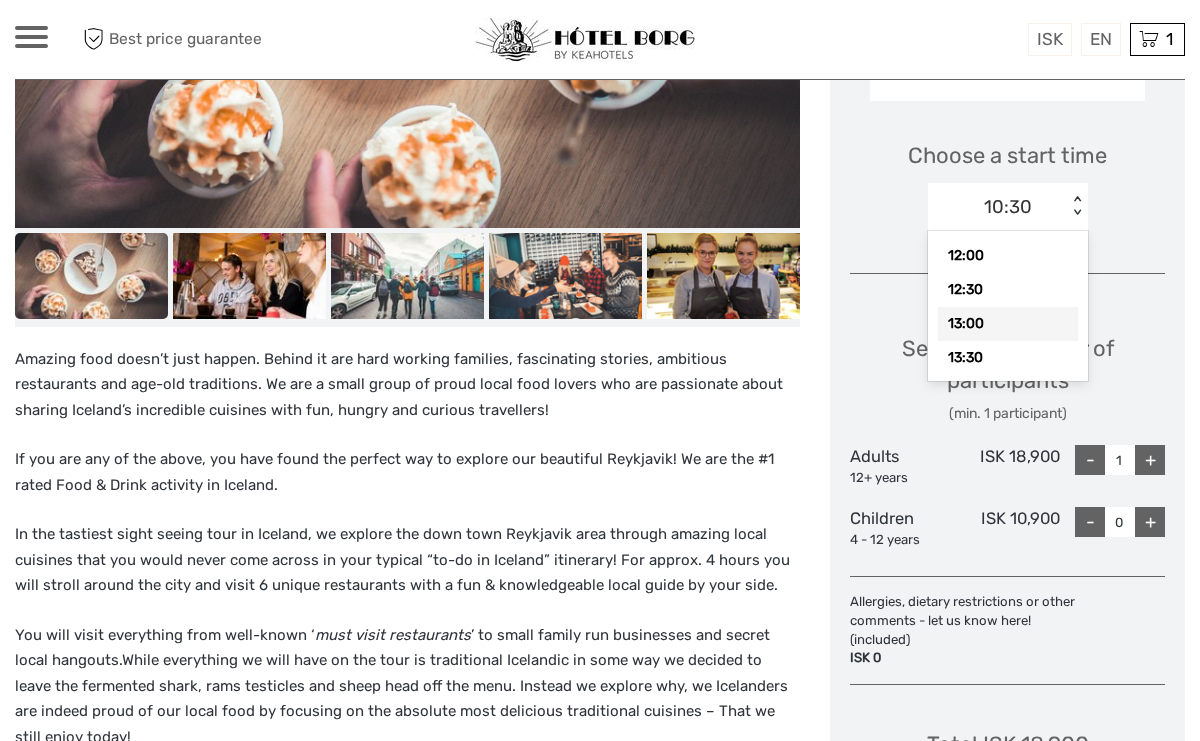 click on "13:00" at bounding box center (1008, 324) 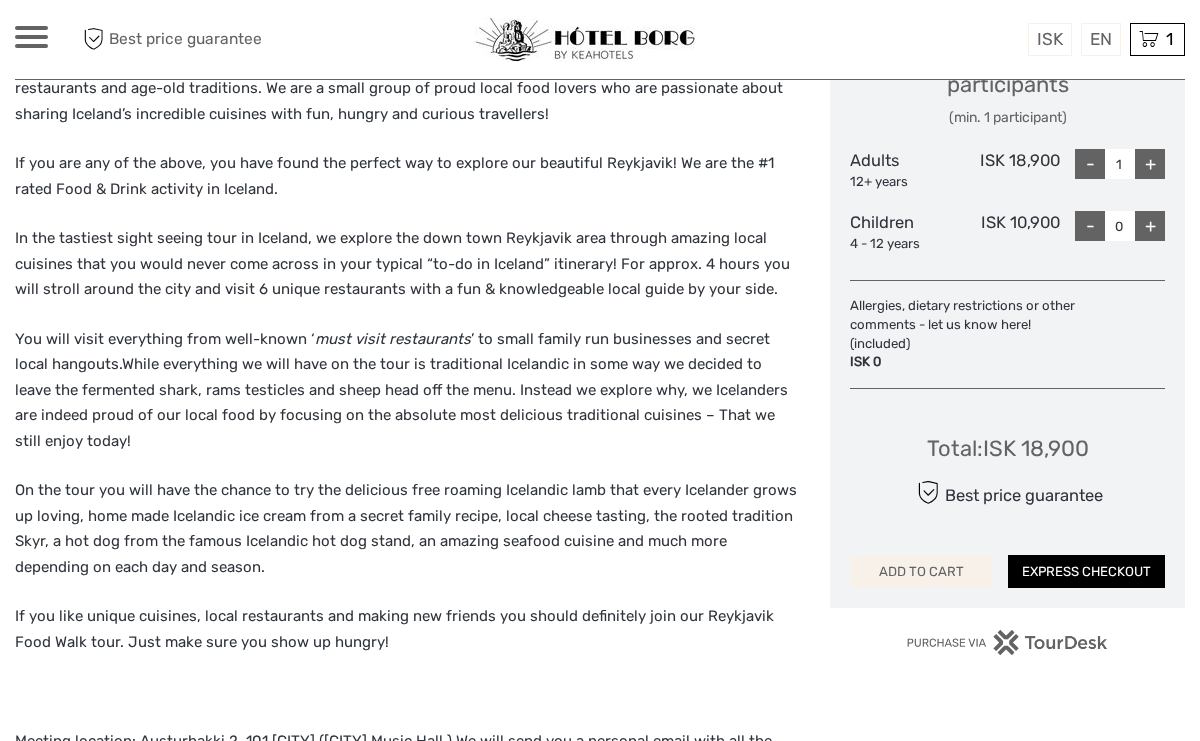 scroll, scrollTop: 930, scrollLeft: 0, axis: vertical 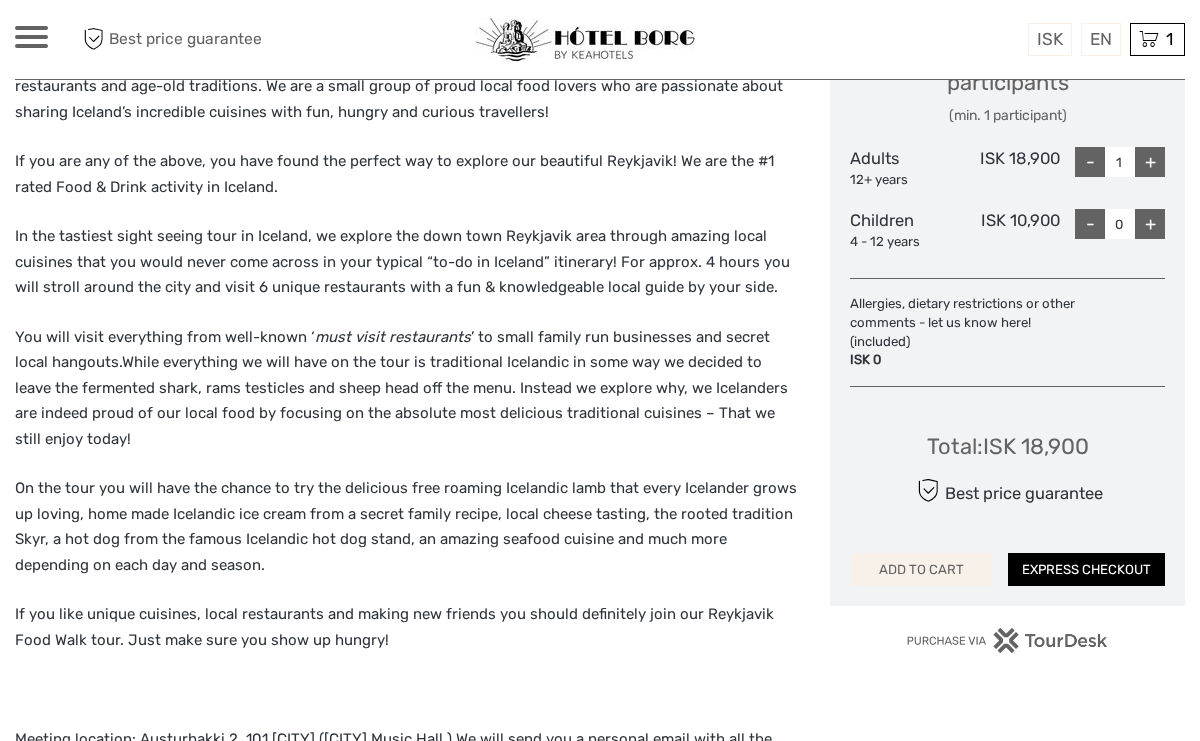 click on "ADD TO CART" at bounding box center (921, 570) 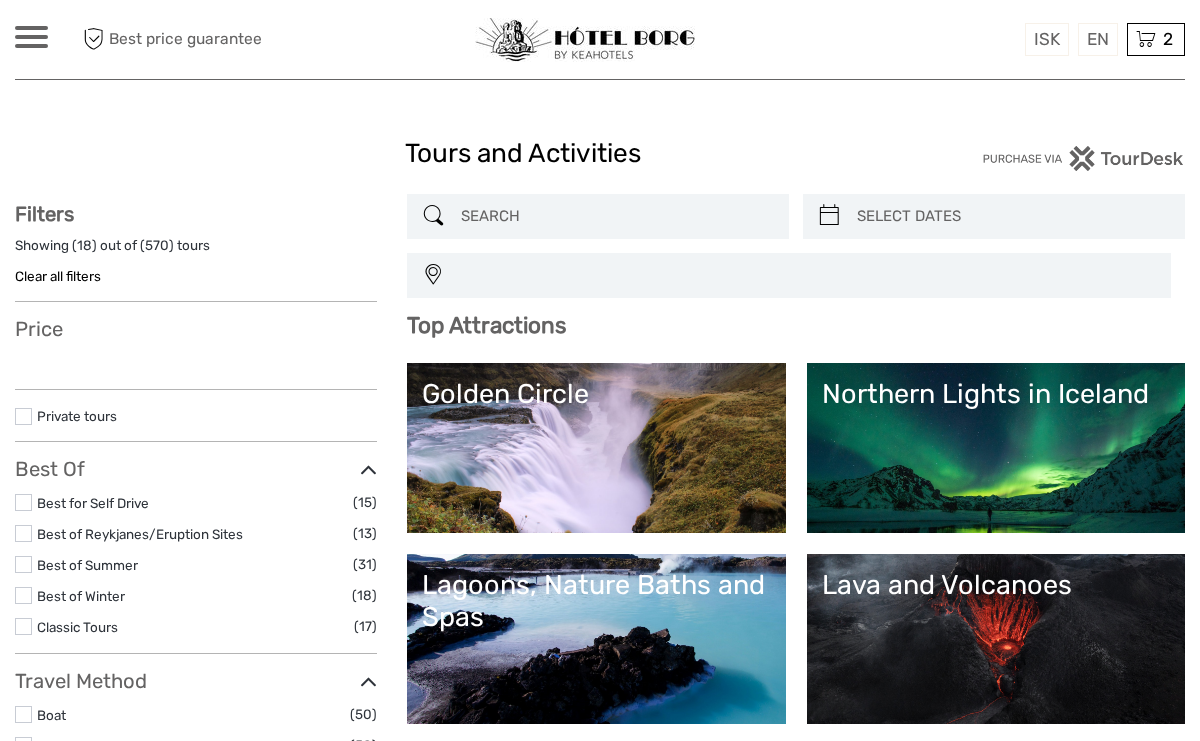 select 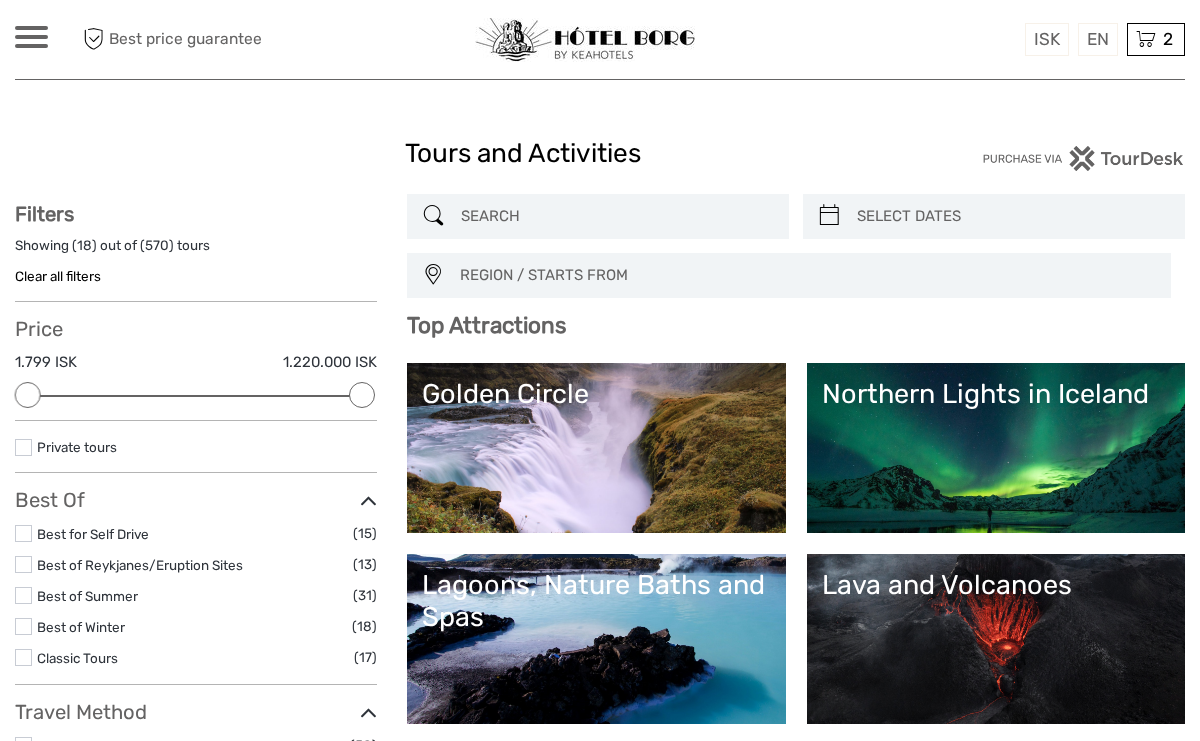 scroll, scrollTop: 0, scrollLeft: 0, axis: both 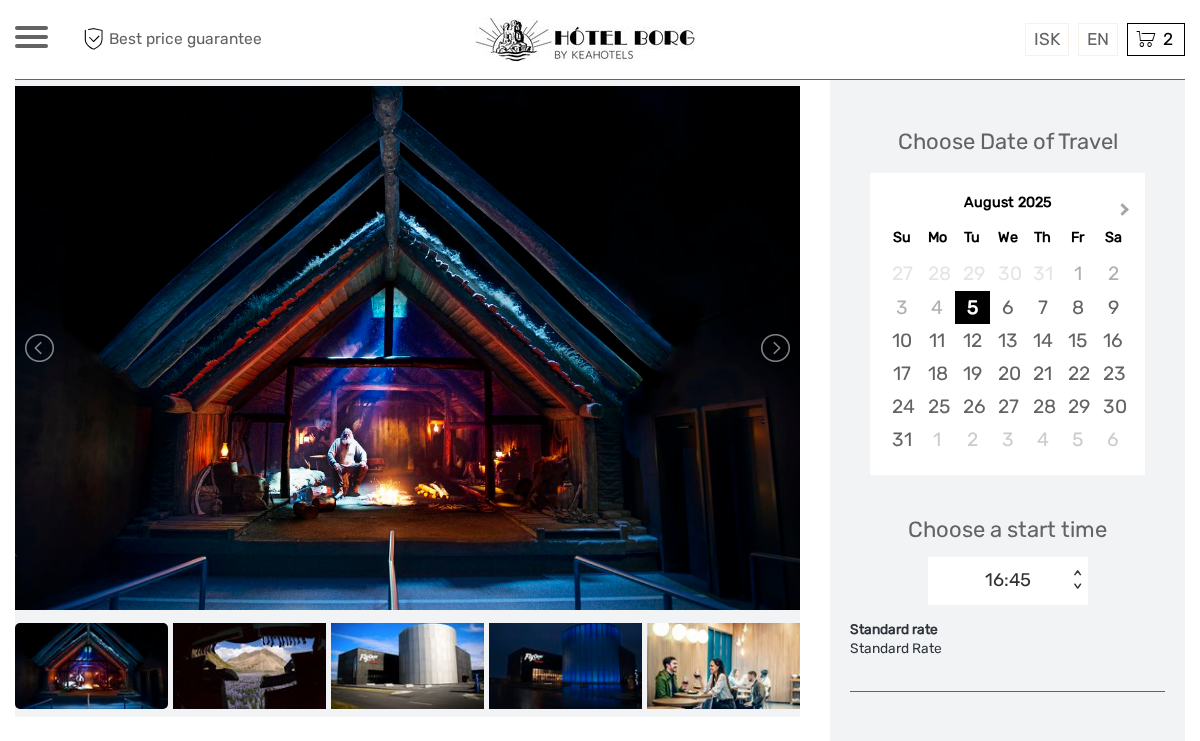 click on "Next Month" at bounding box center (1125, 213) 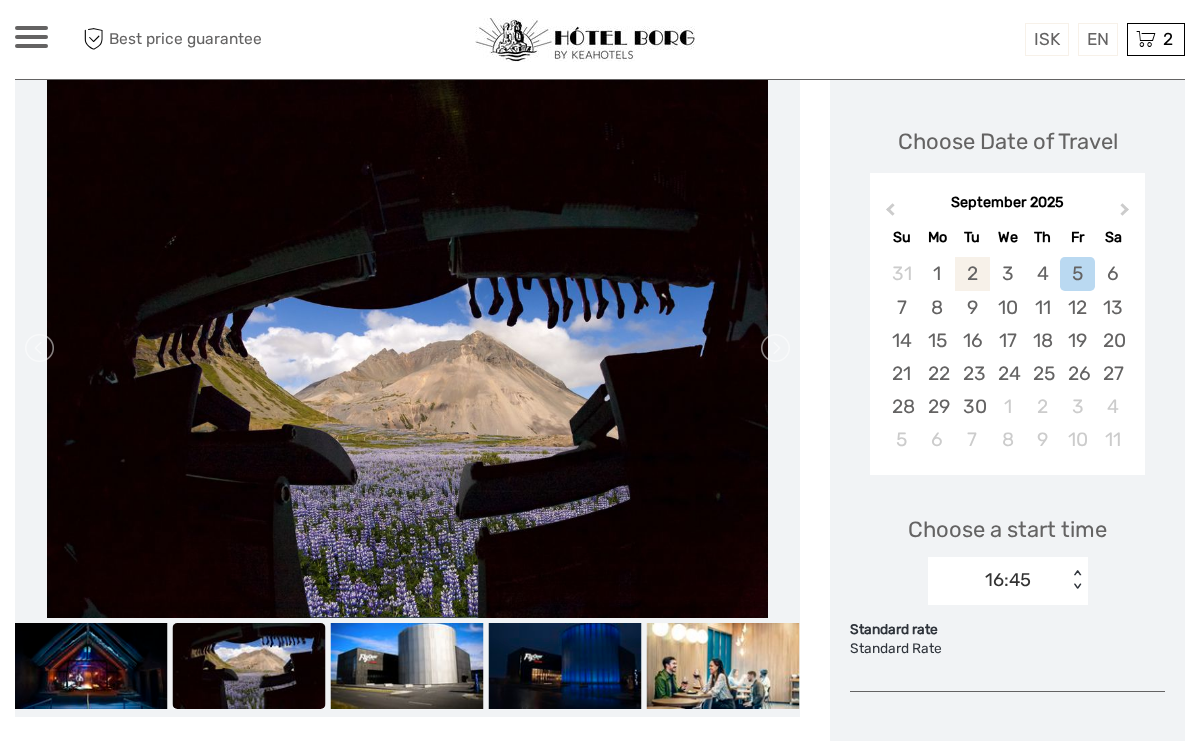 click on "2" at bounding box center [972, 273] 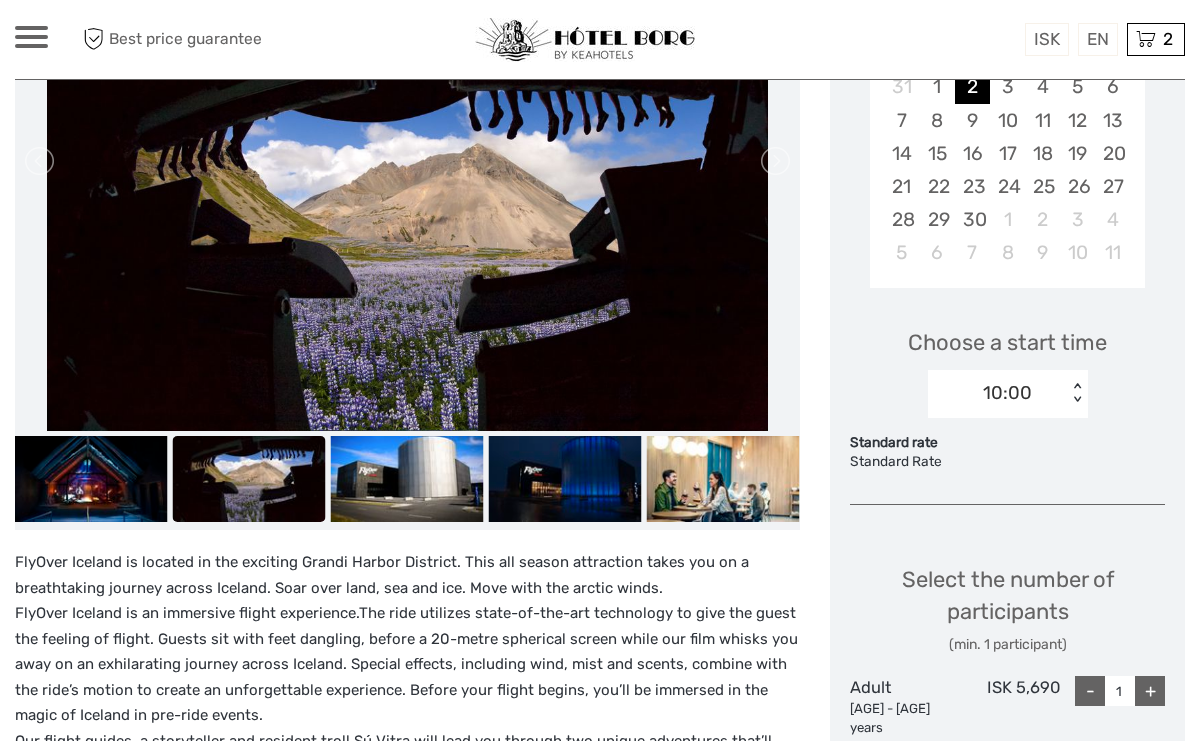 scroll, scrollTop: 442, scrollLeft: 0, axis: vertical 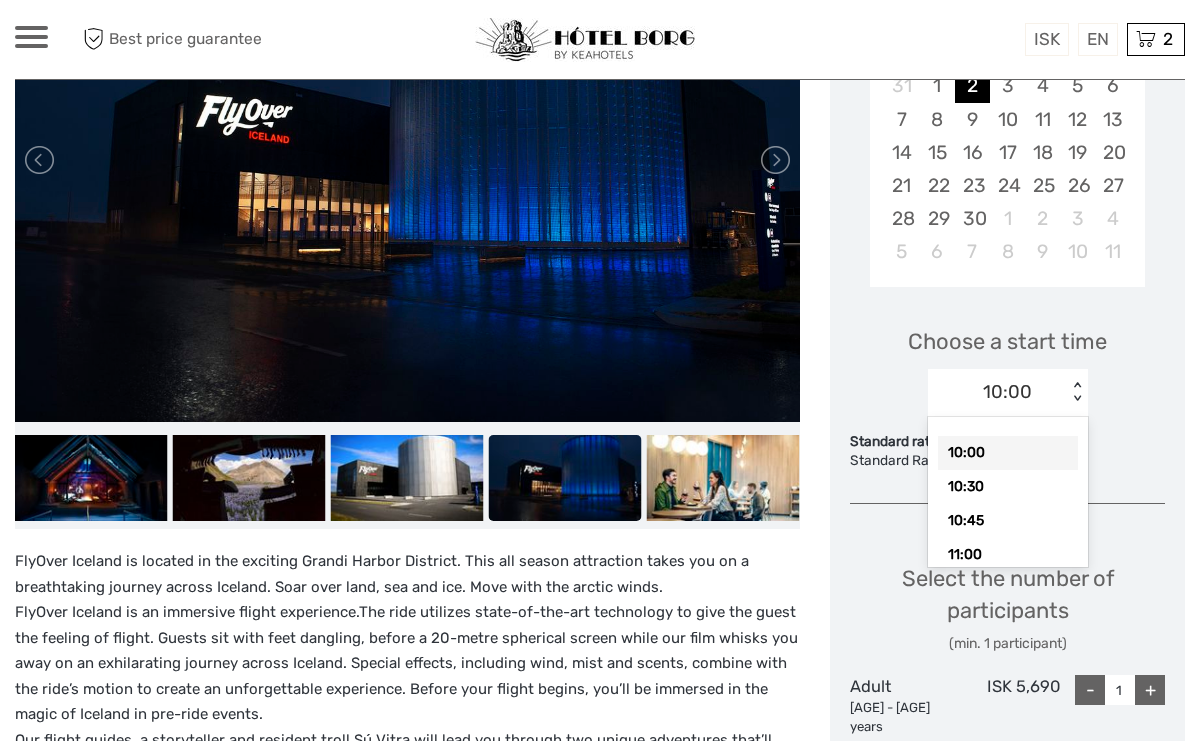 click on "< >" at bounding box center (1076, 392) 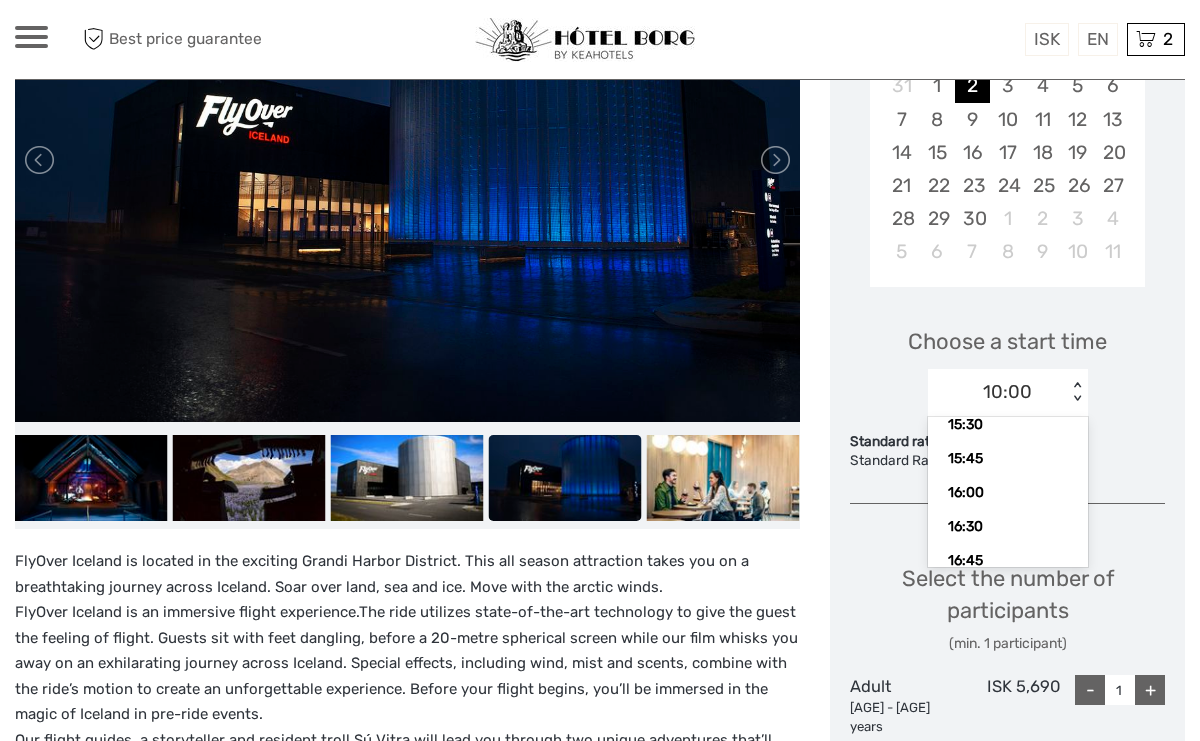 scroll, scrollTop: 821, scrollLeft: 0, axis: vertical 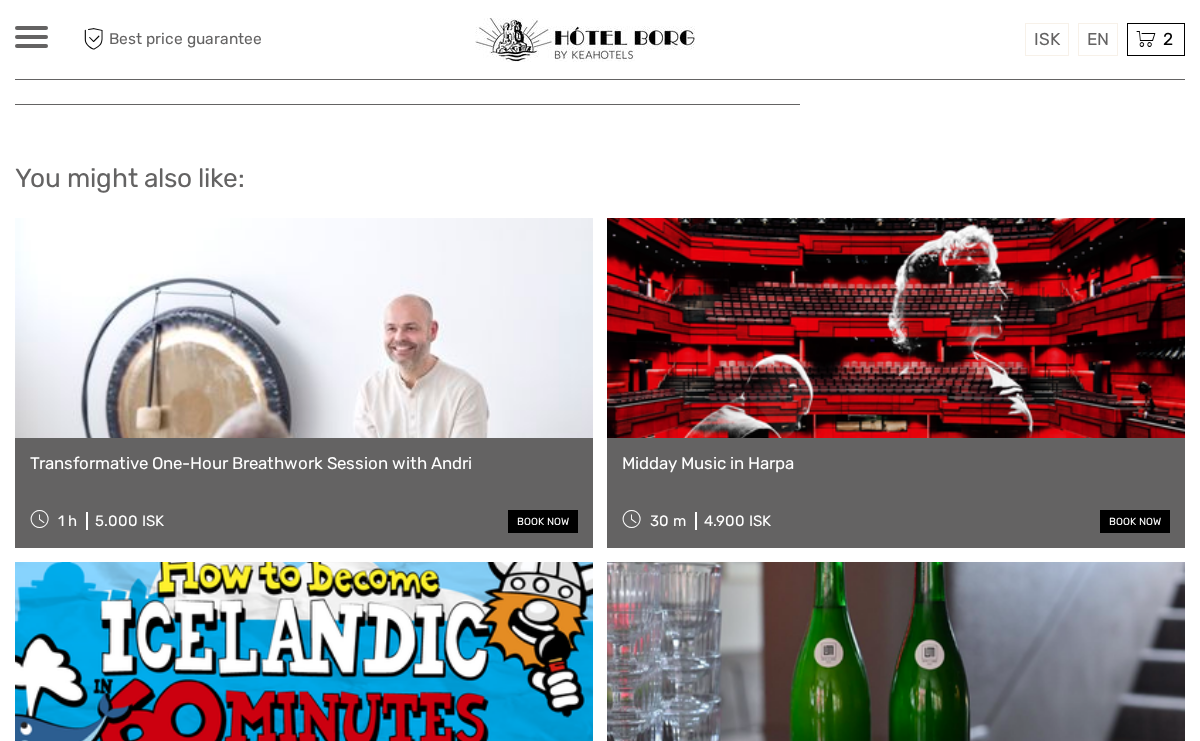 click at bounding box center (896, 328) 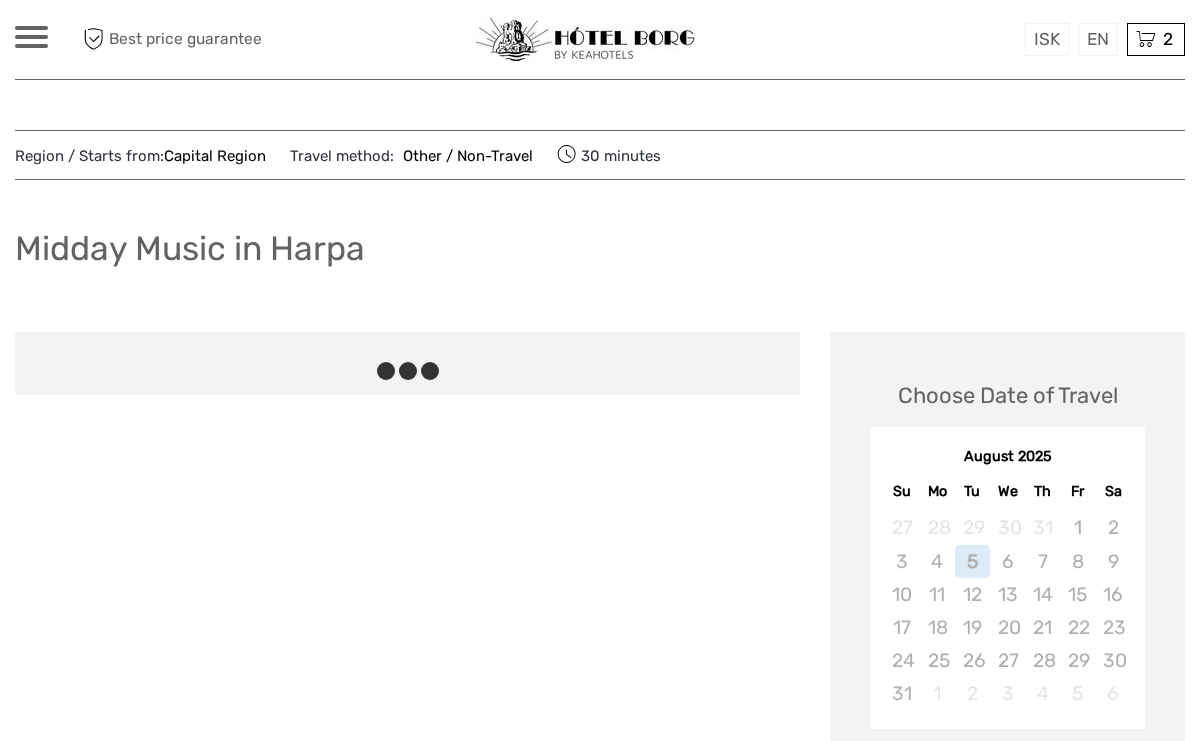 scroll, scrollTop: 0, scrollLeft: 0, axis: both 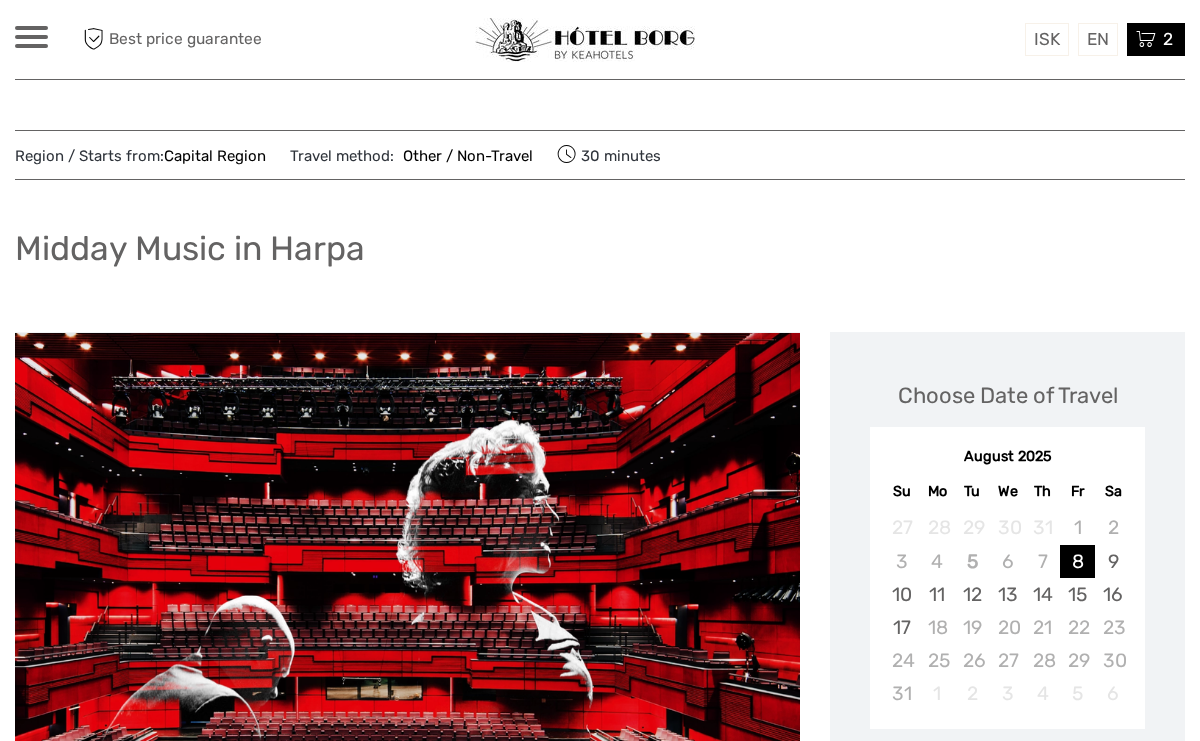 click at bounding box center [1146, 39] 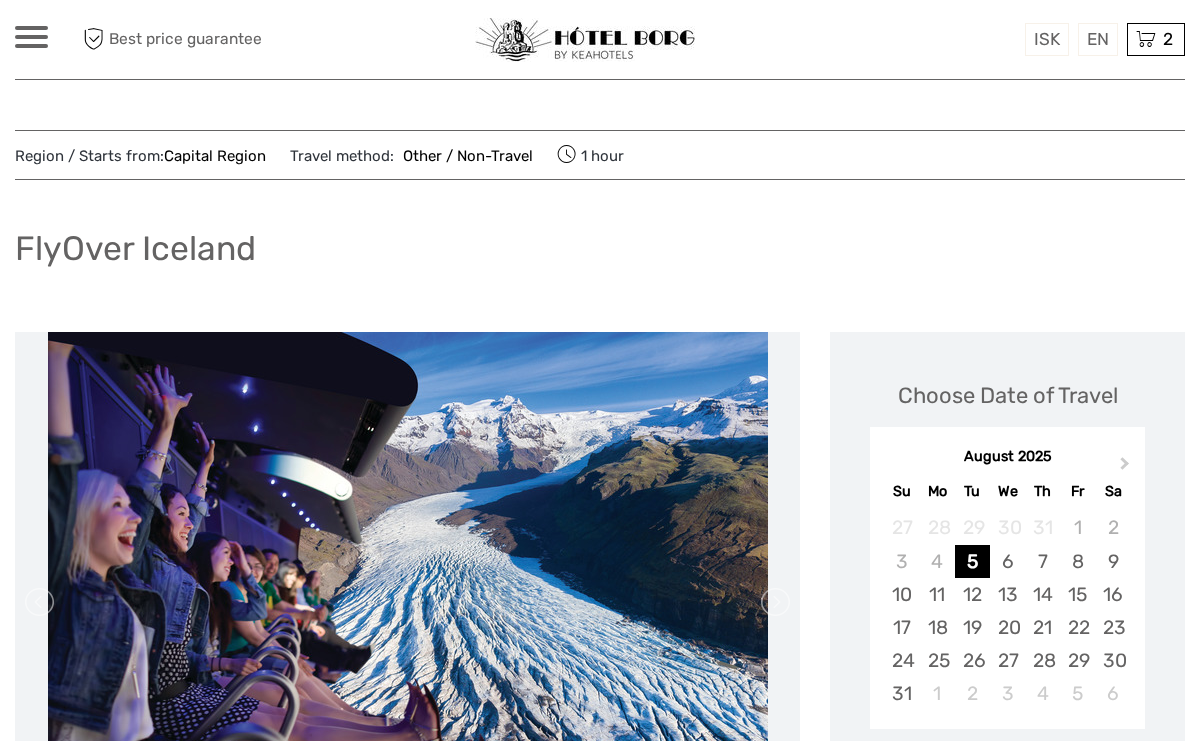 scroll, scrollTop: 244, scrollLeft: 0, axis: vertical 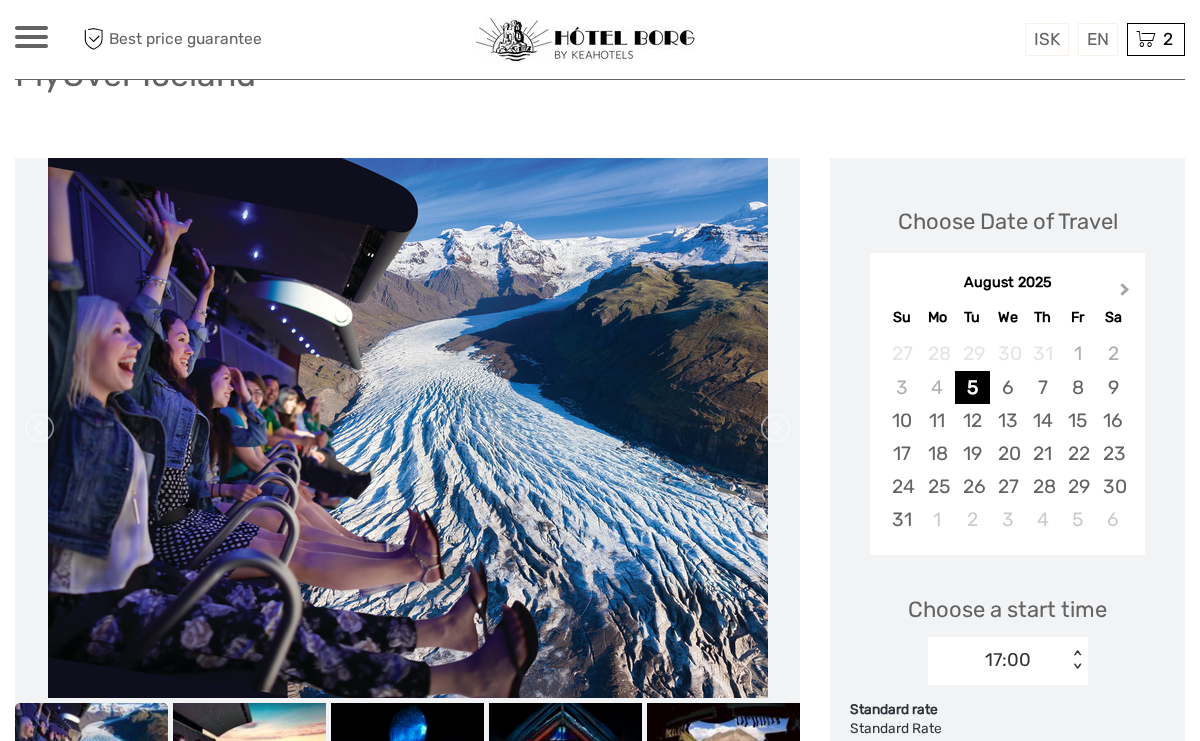 click on "Next Month" at bounding box center [1127, 294] 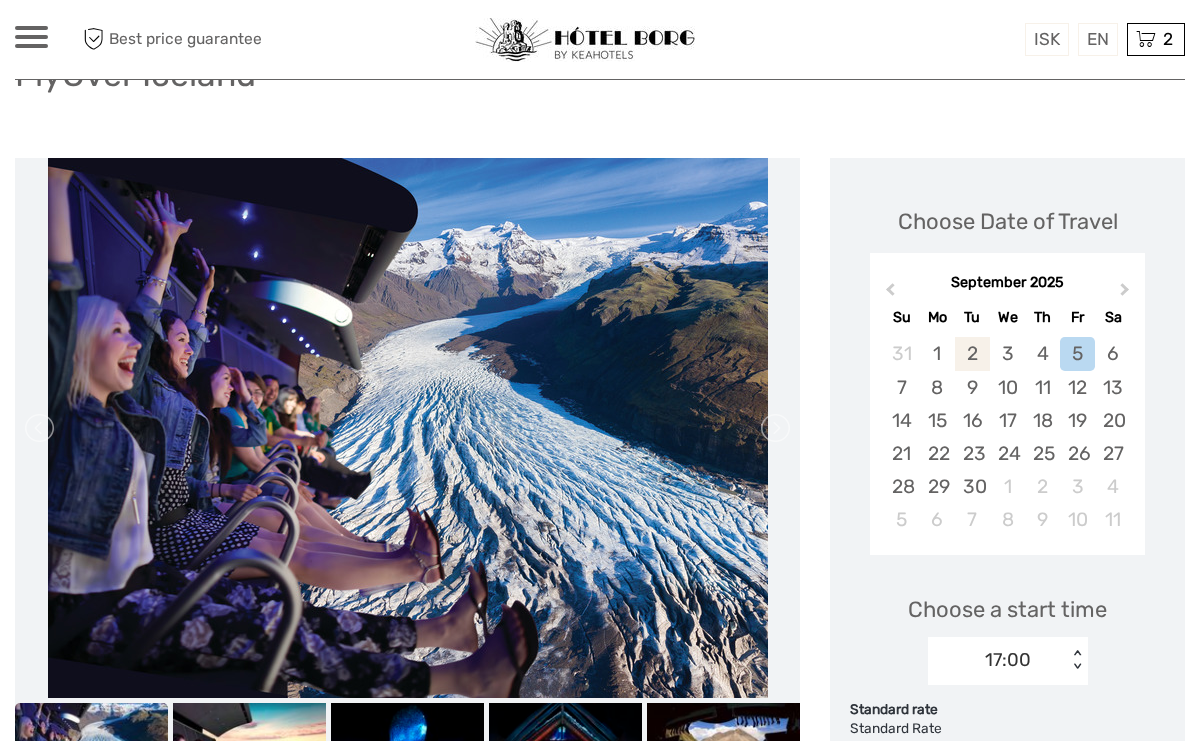click on "2" at bounding box center (972, 353) 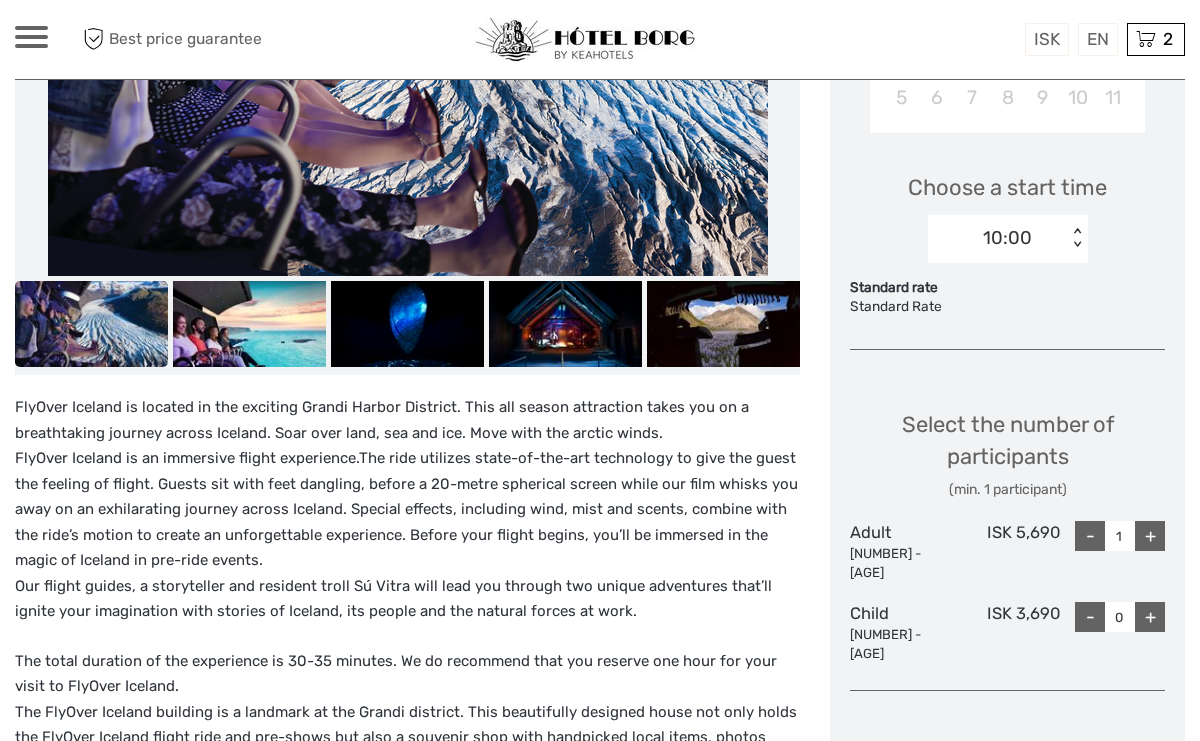 scroll, scrollTop: 598, scrollLeft: 0, axis: vertical 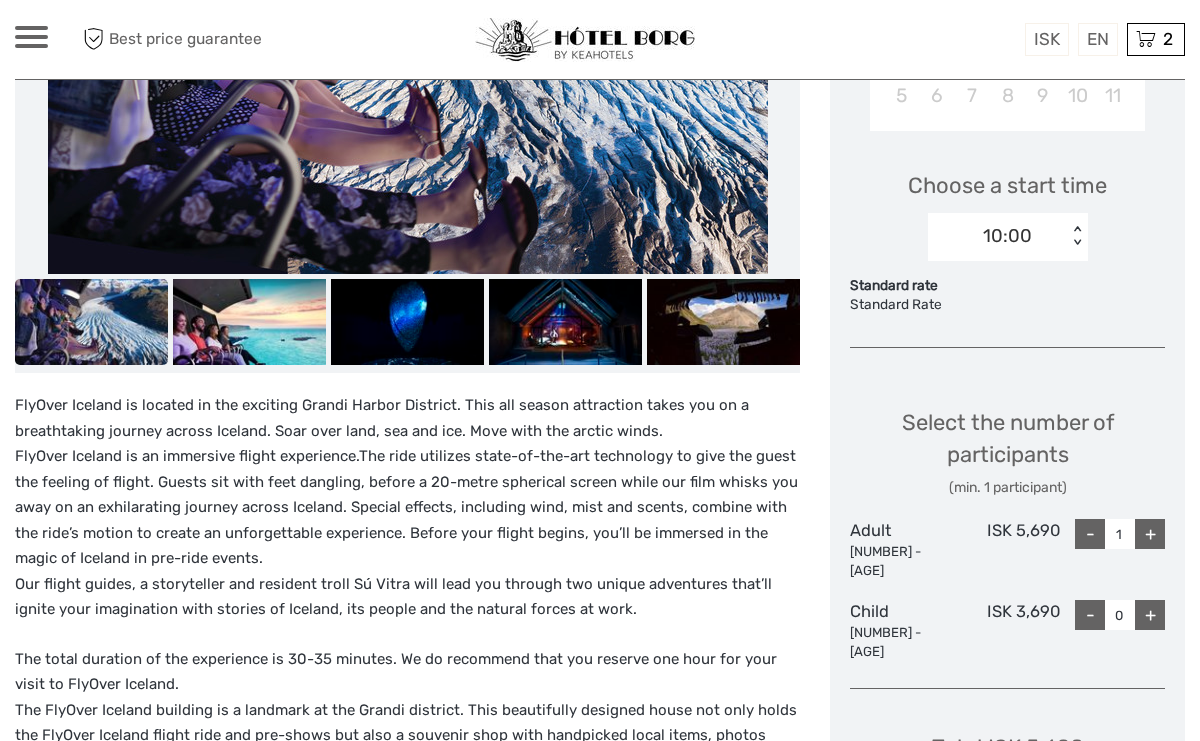 click on "< >" at bounding box center [1076, 236] 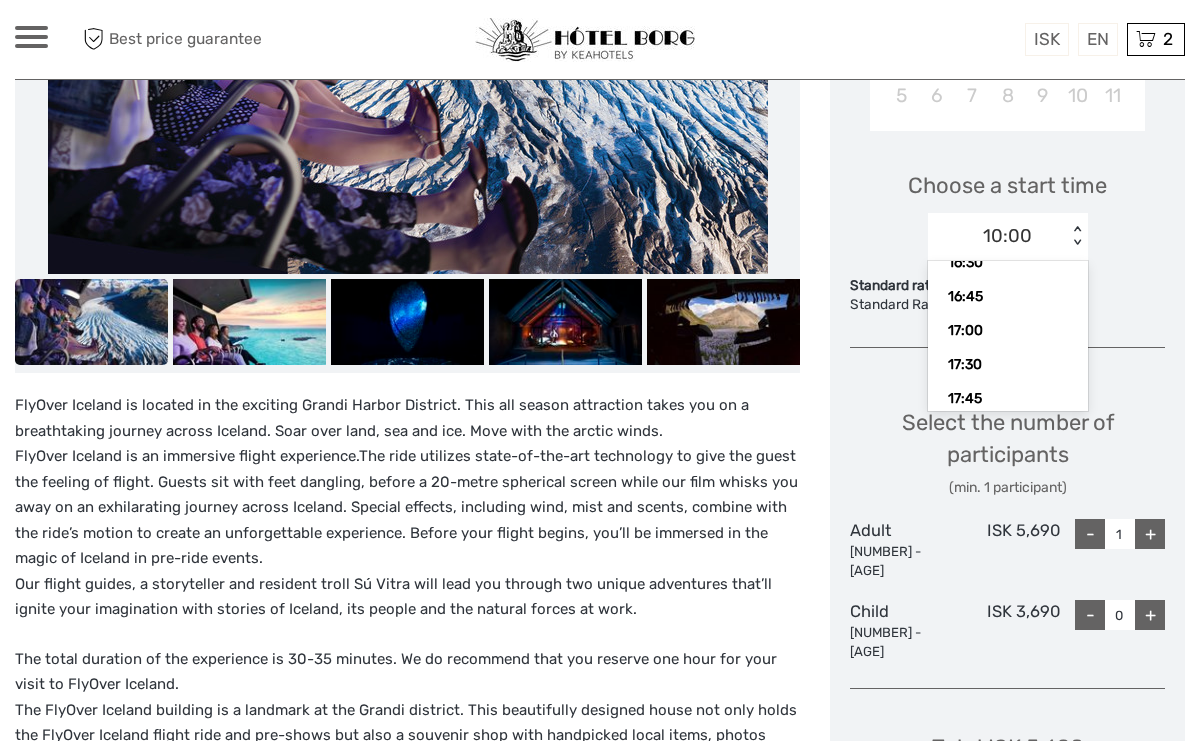 scroll, scrollTop: 821, scrollLeft: 0, axis: vertical 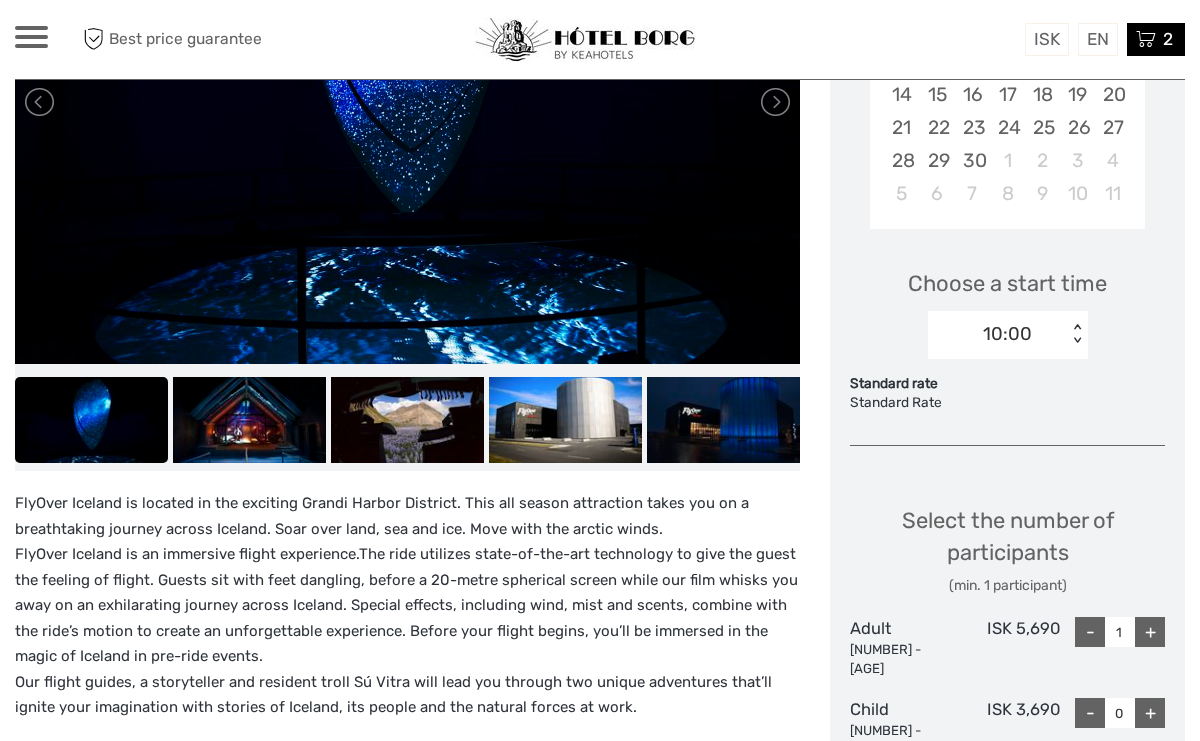 click at bounding box center (1146, 39) 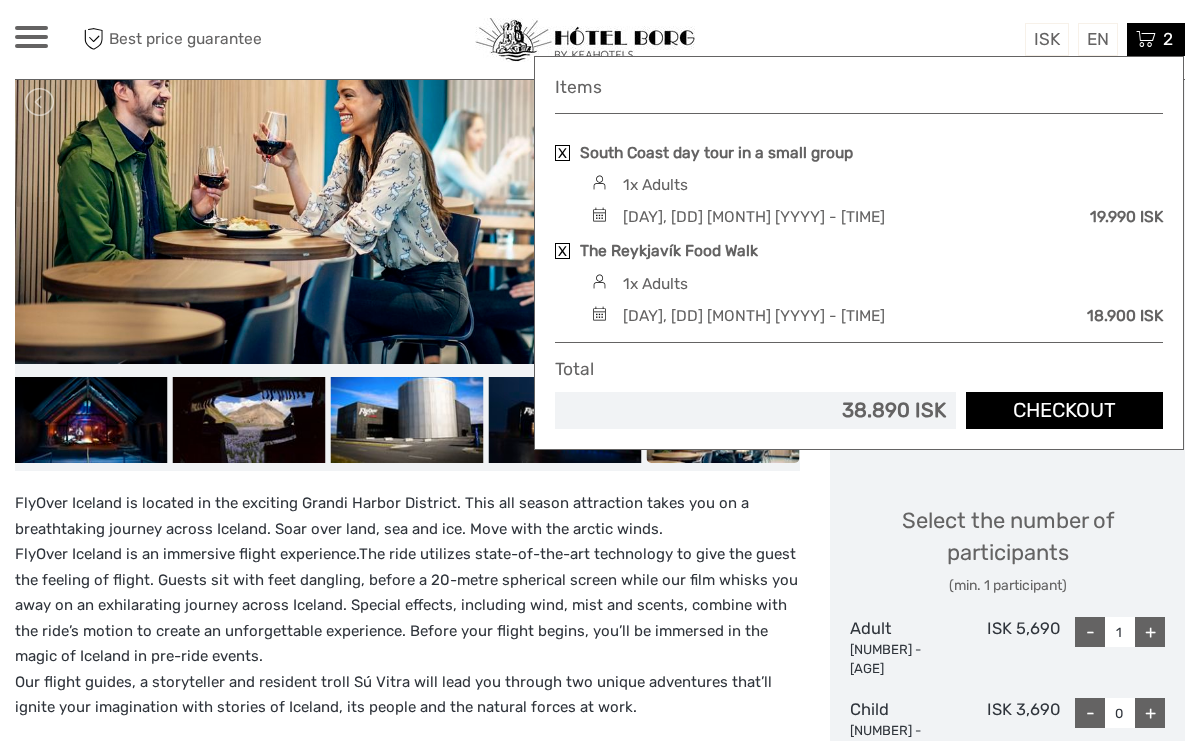 click on "Tuesday, 02 September 2025 - 01:00 PM" at bounding box center (754, 316) 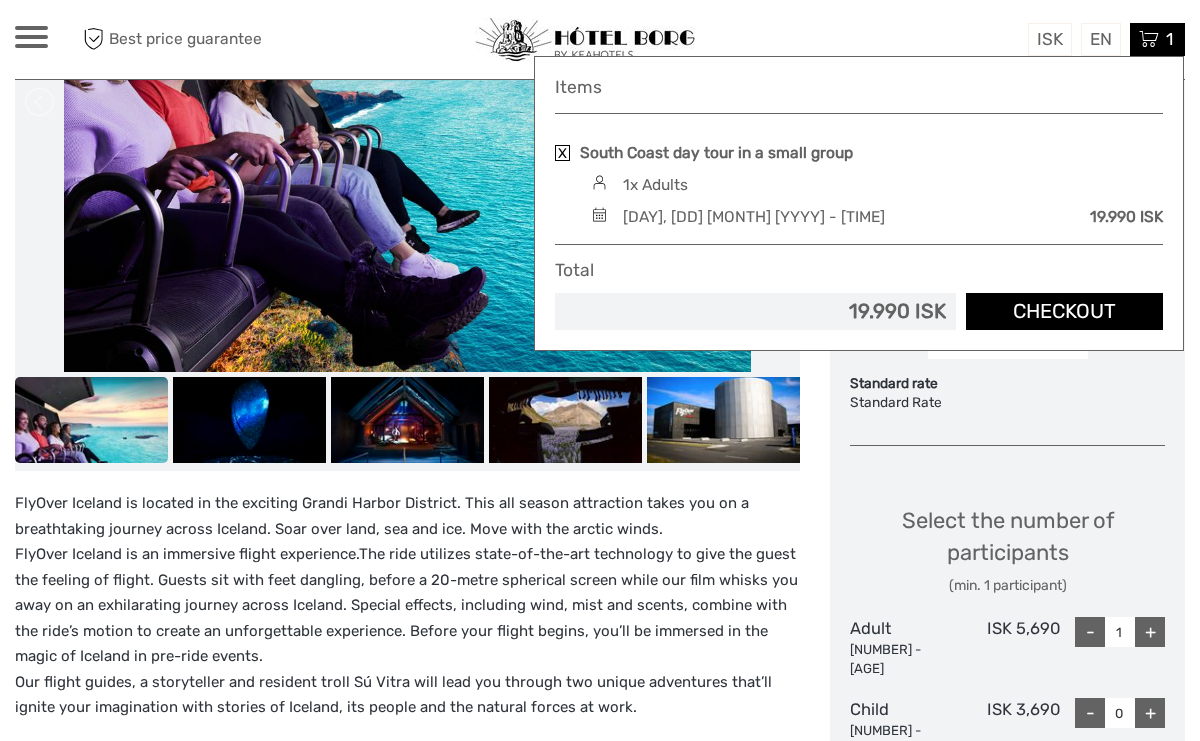click at bounding box center (562, 153) 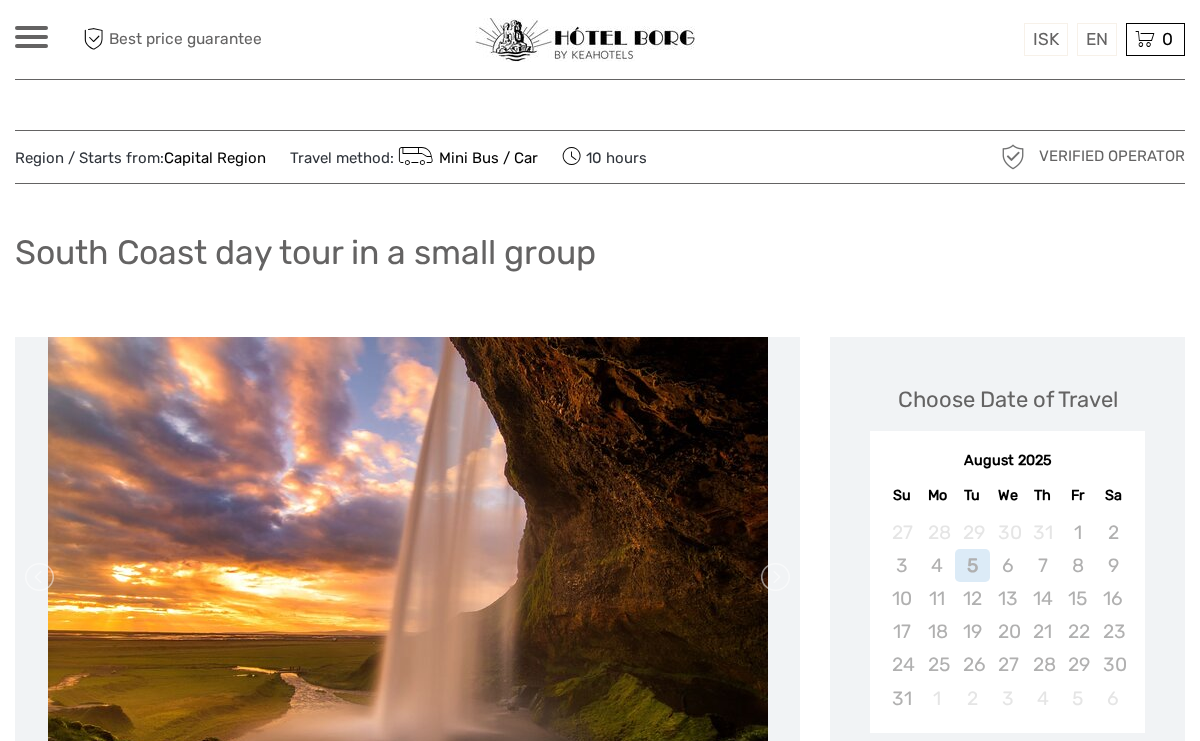 scroll, scrollTop: 20, scrollLeft: 0, axis: vertical 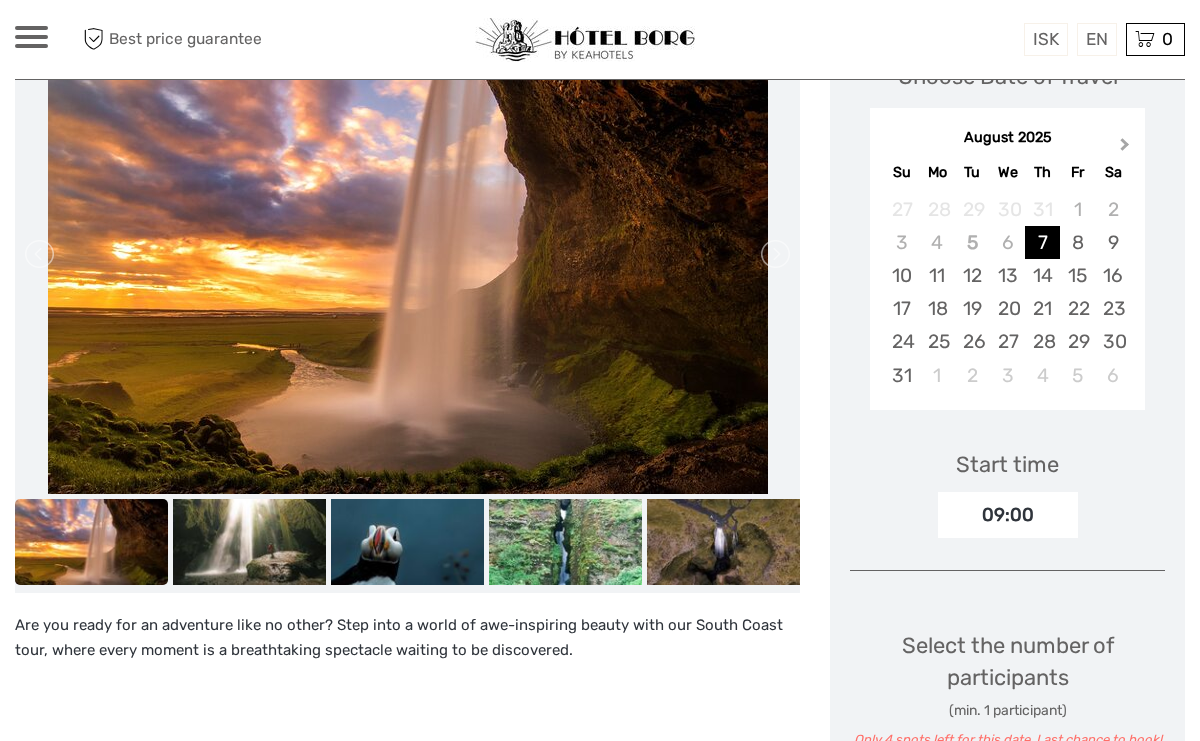 click on "Next Month" at bounding box center (1127, 149) 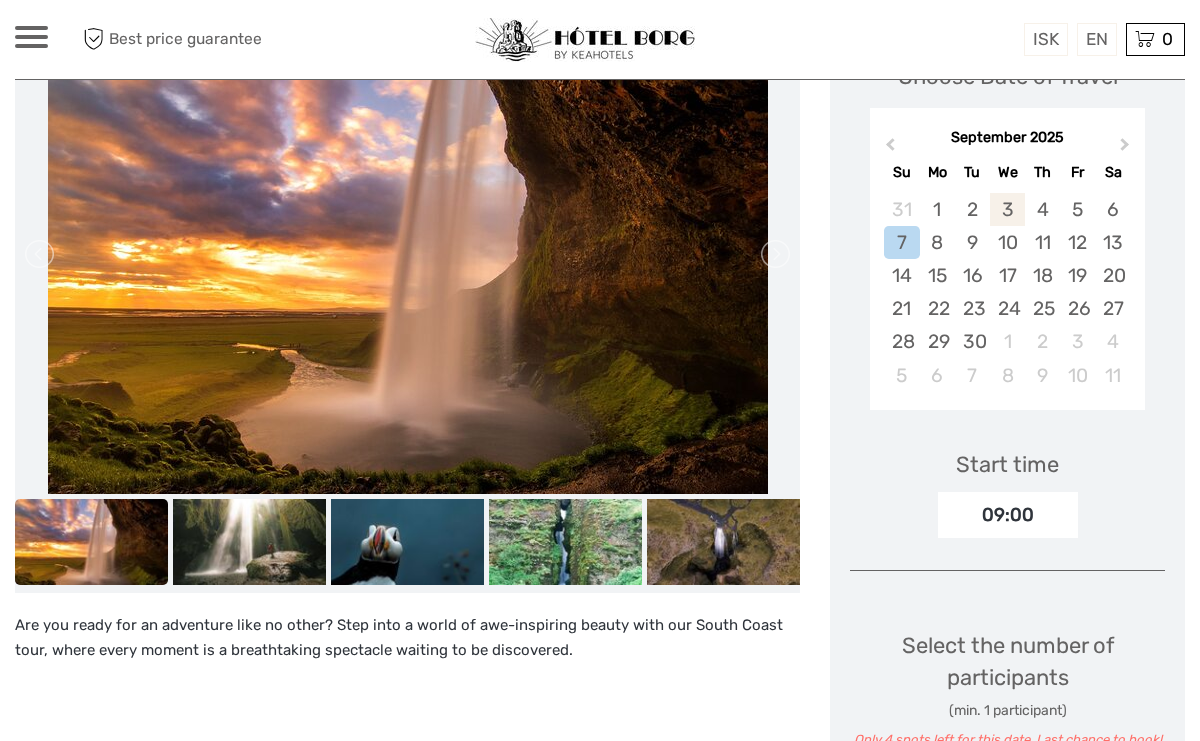 click on "3" at bounding box center [1007, 209] 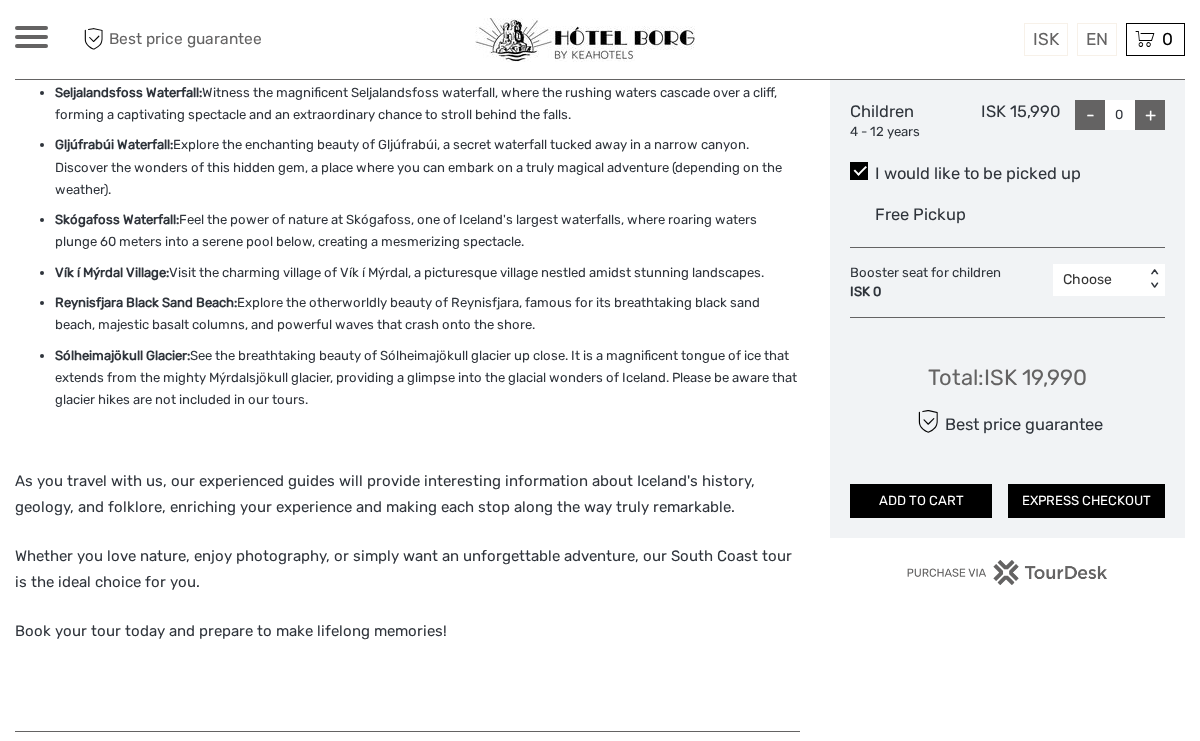 scroll, scrollTop: 1029, scrollLeft: 0, axis: vertical 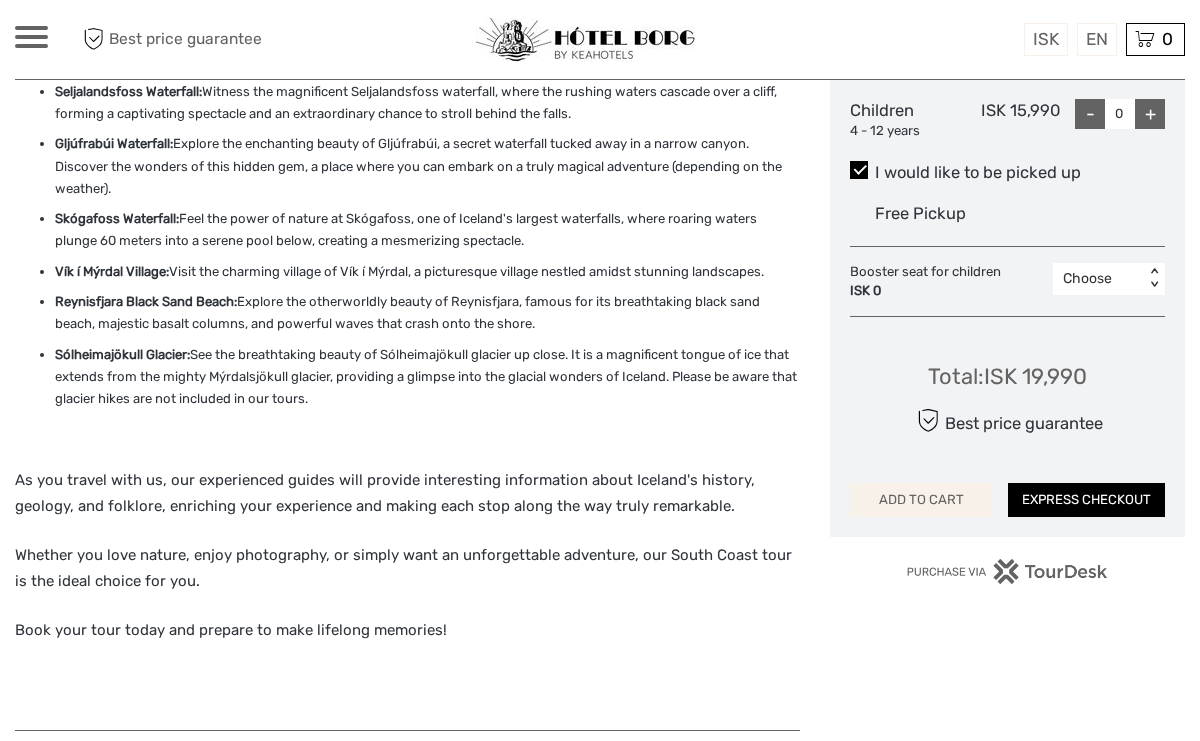 click on "ADD TO CART" at bounding box center (921, 500) 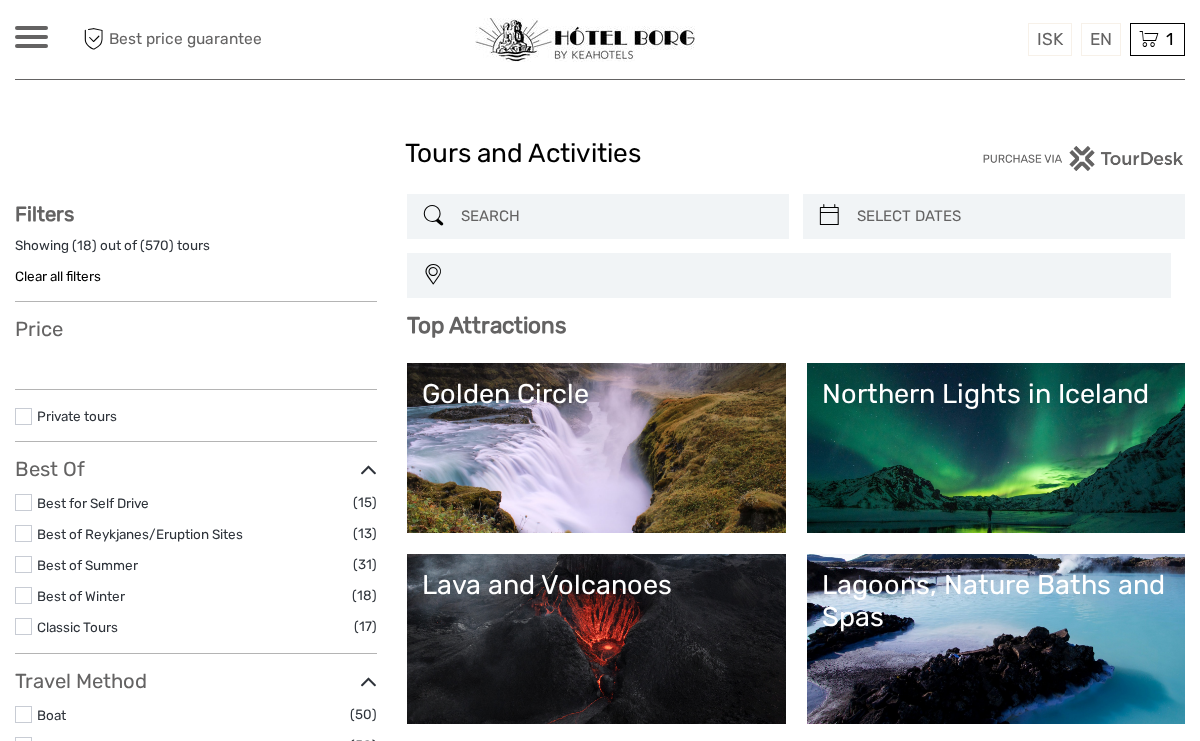 select 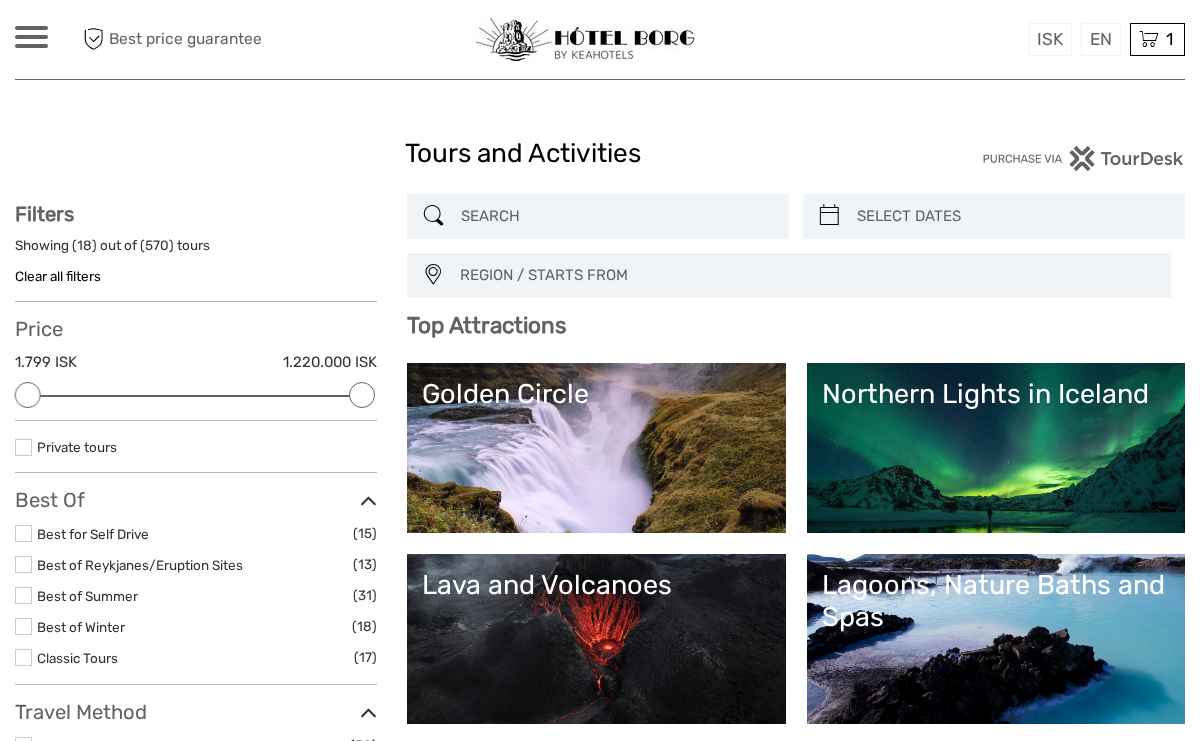 scroll, scrollTop: 0, scrollLeft: 0, axis: both 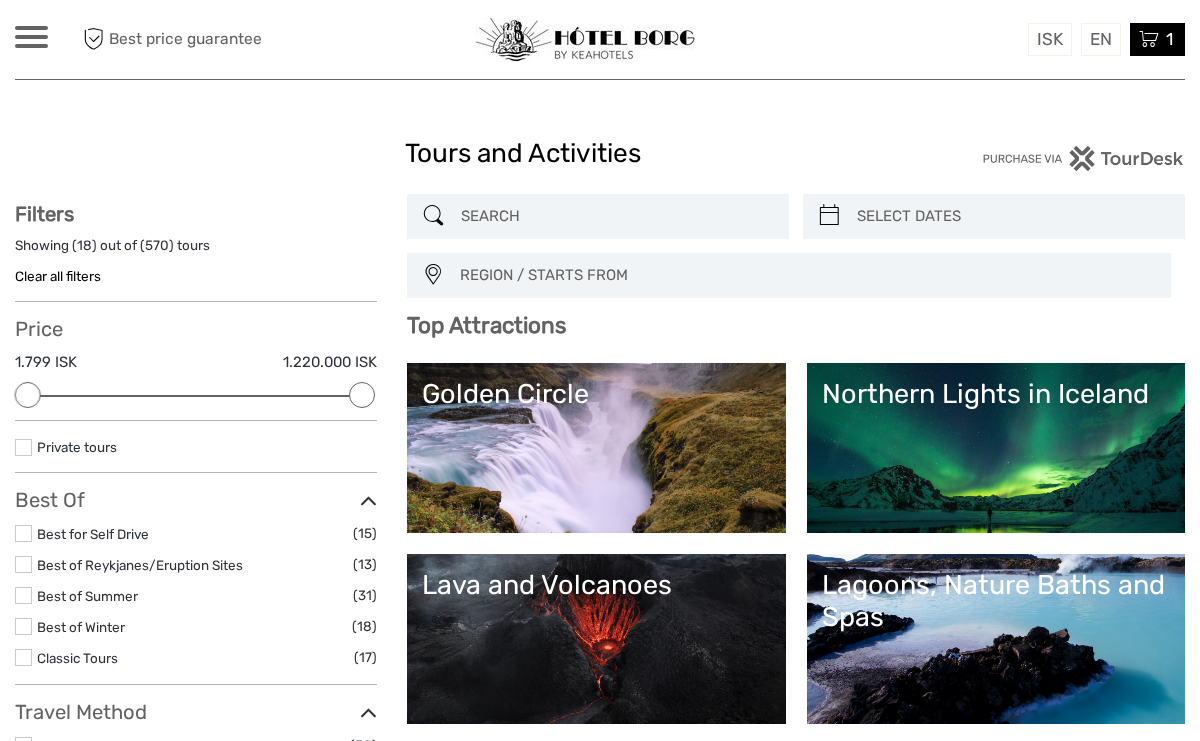 click at bounding box center [1149, 39] 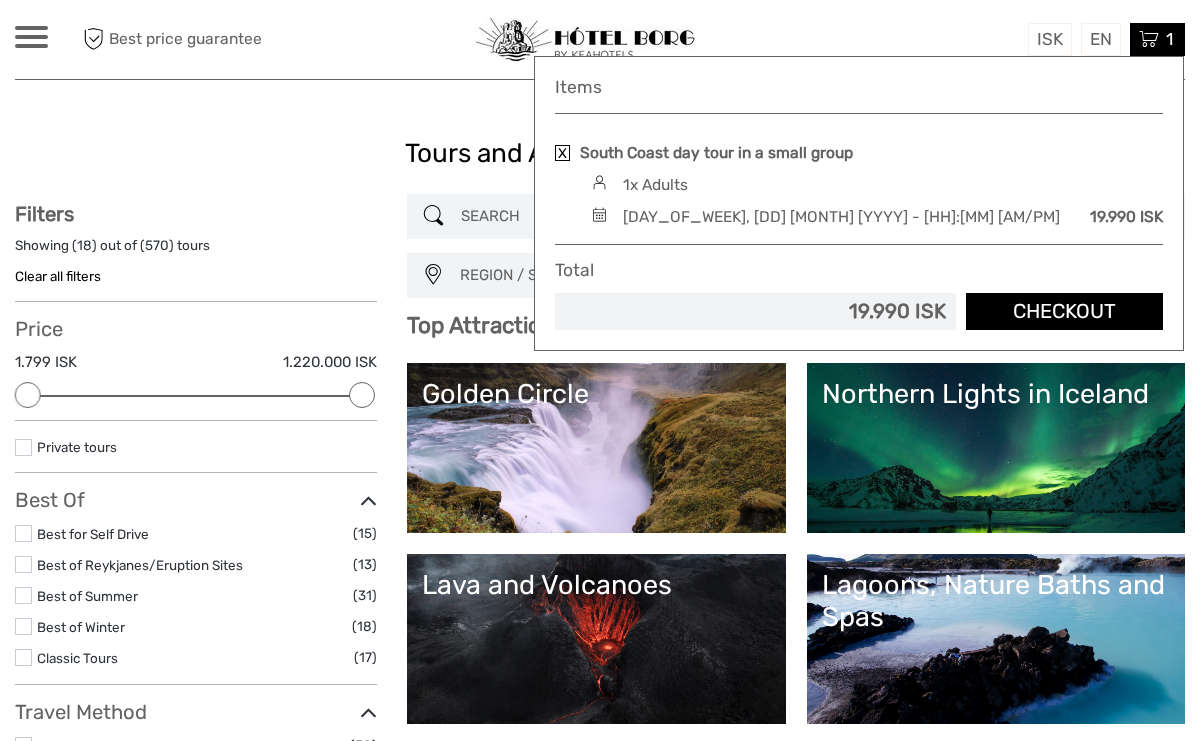 click at bounding box center [562, 153] 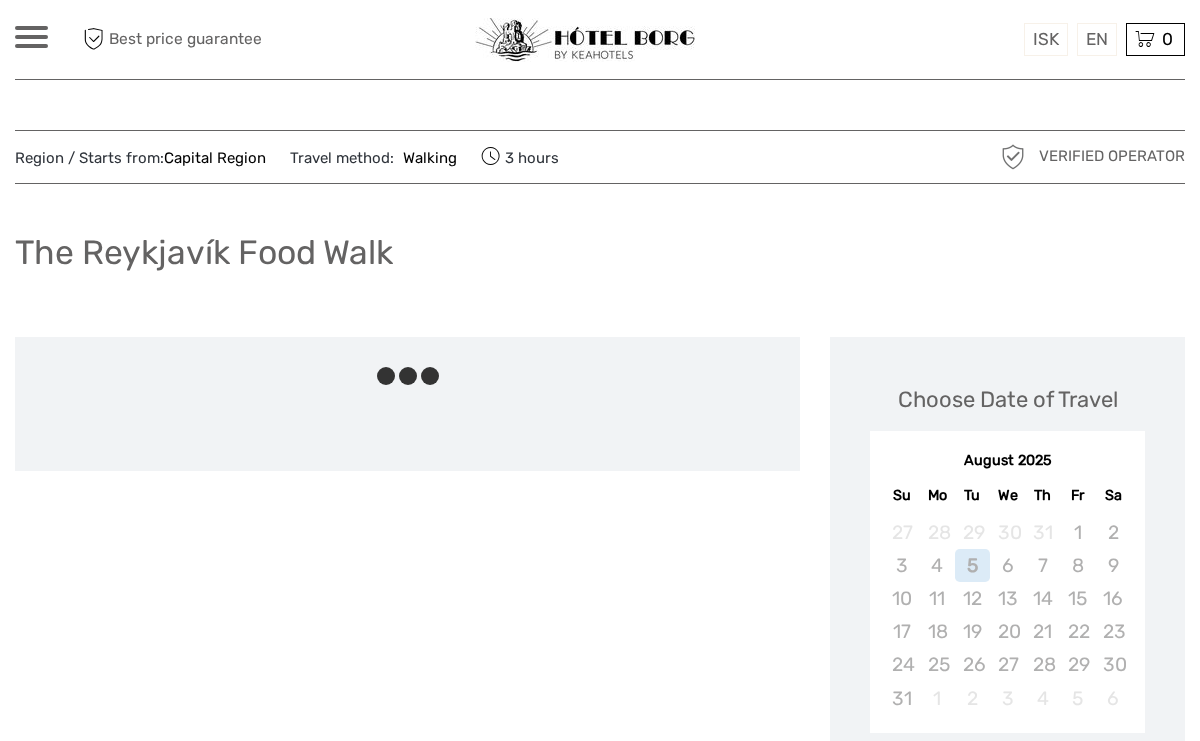 scroll, scrollTop: 0, scrollLeft: 0, axis: both 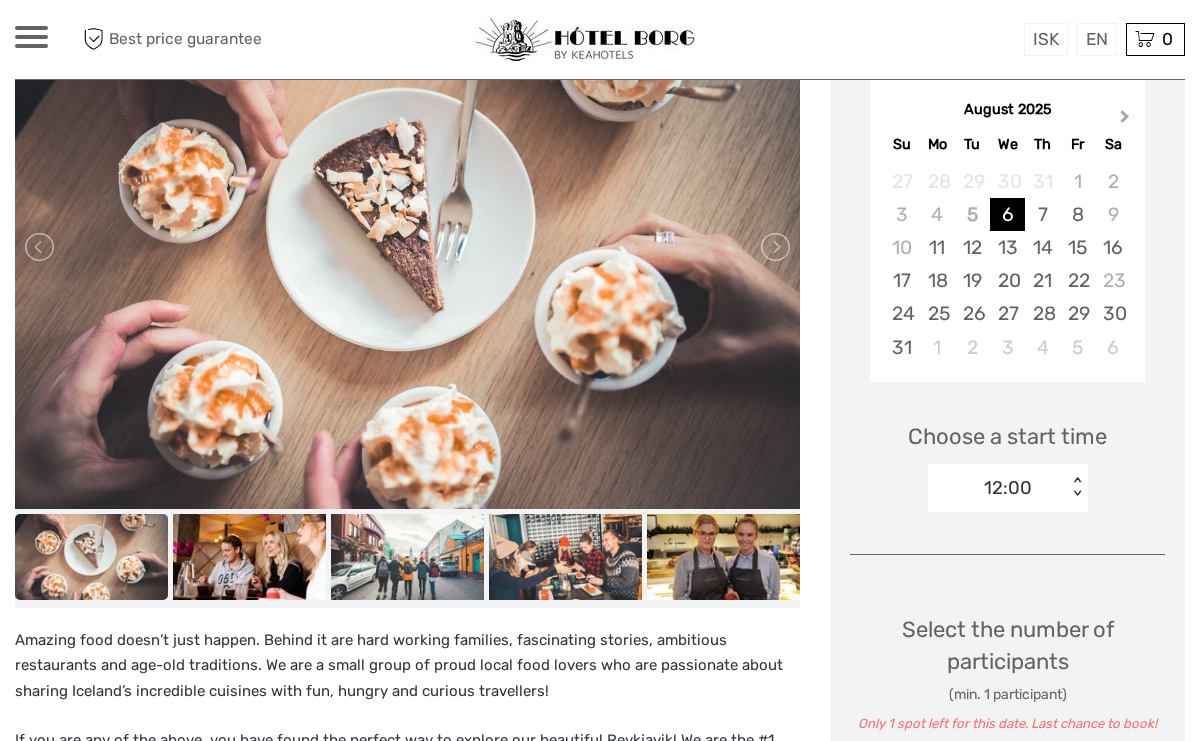 click on "Next Month" at bounding box center (1127, 121) 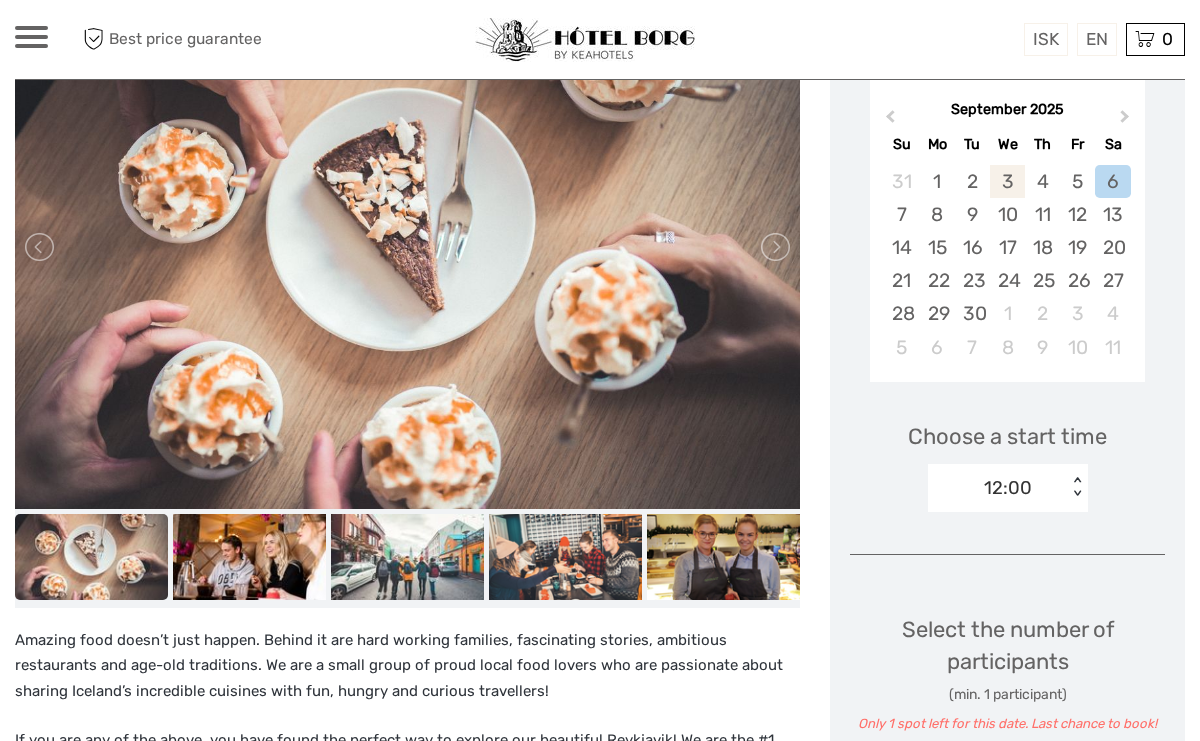 click on "3" at bounding box center (1007, 181) 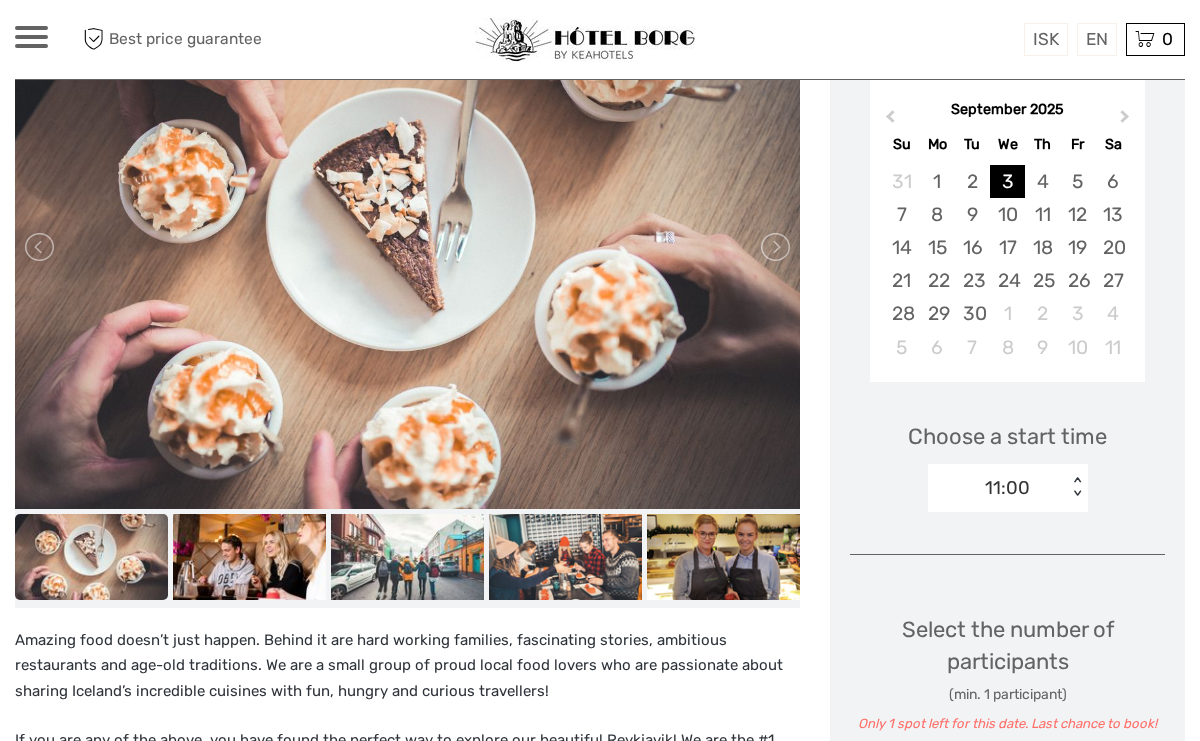 click on "< >" at bounding box center (1076, 487) 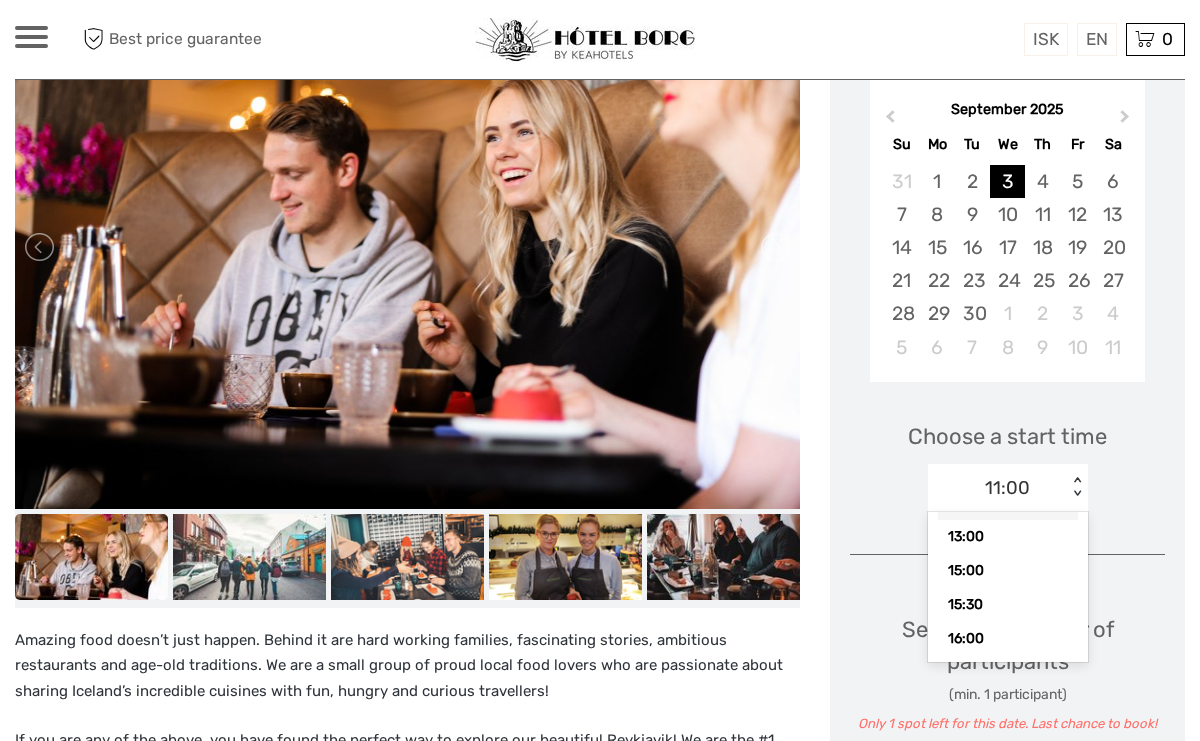 scroll, scrollTop: 115, scrollLeft: 0, axis: vertical 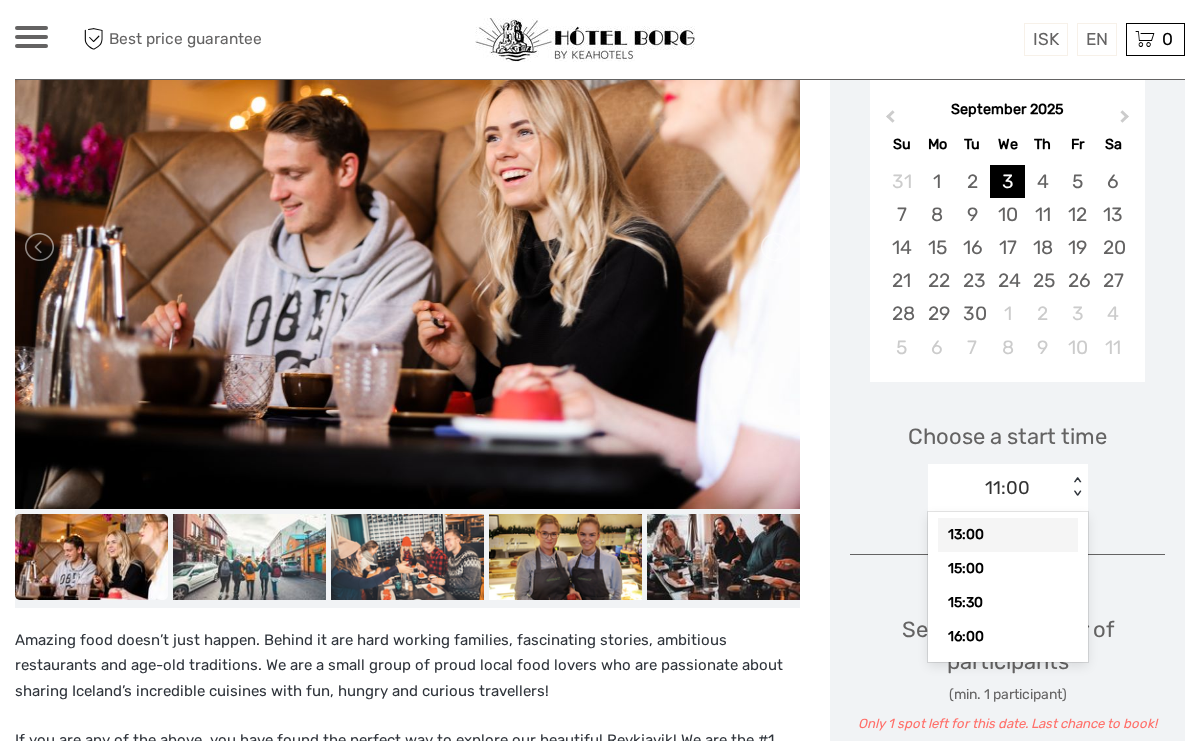 click on "13:00" at bounding box center [1008, 535] 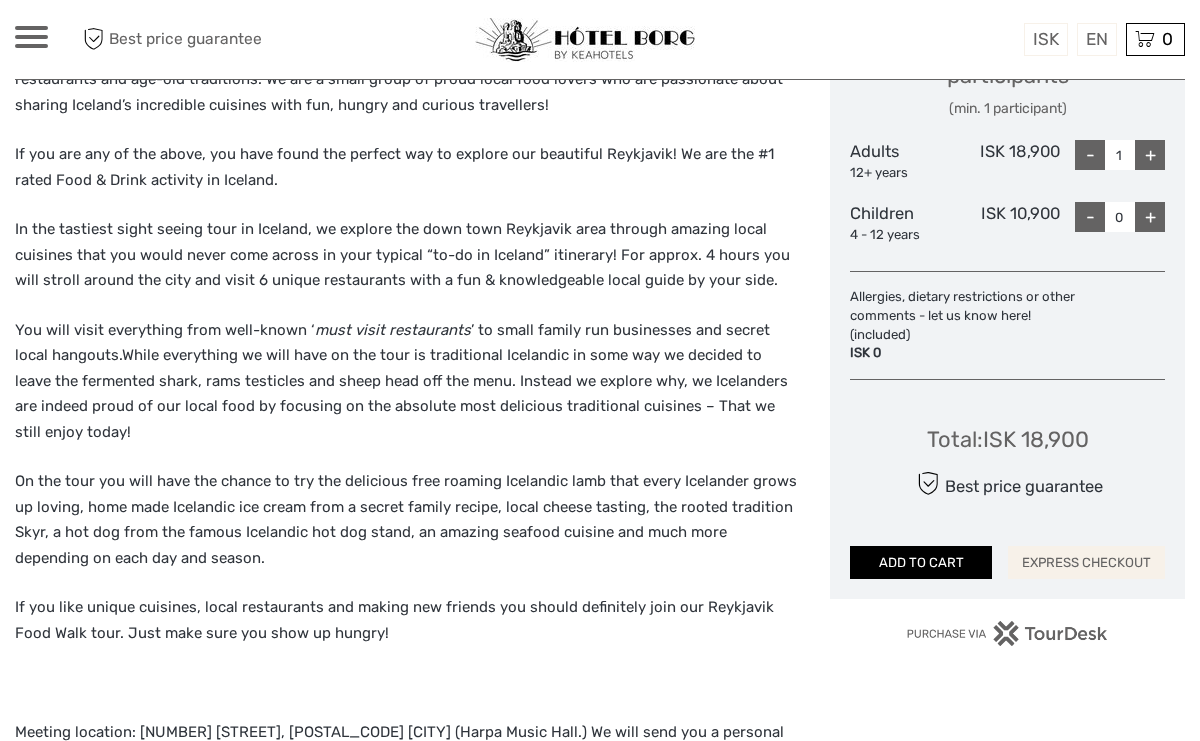 scroll, scrollTop: 938, scrollLeft: 0, axis: vertical 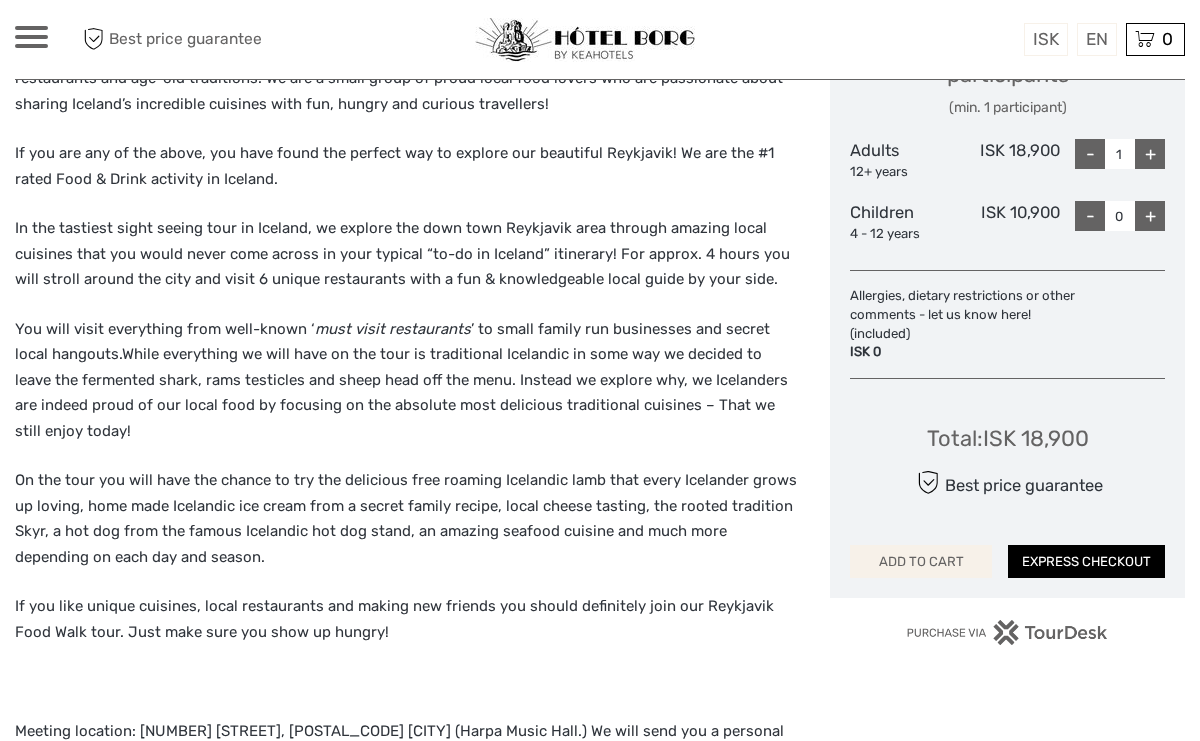 click on "ADD TO CART" at bounding box center [921, 562] 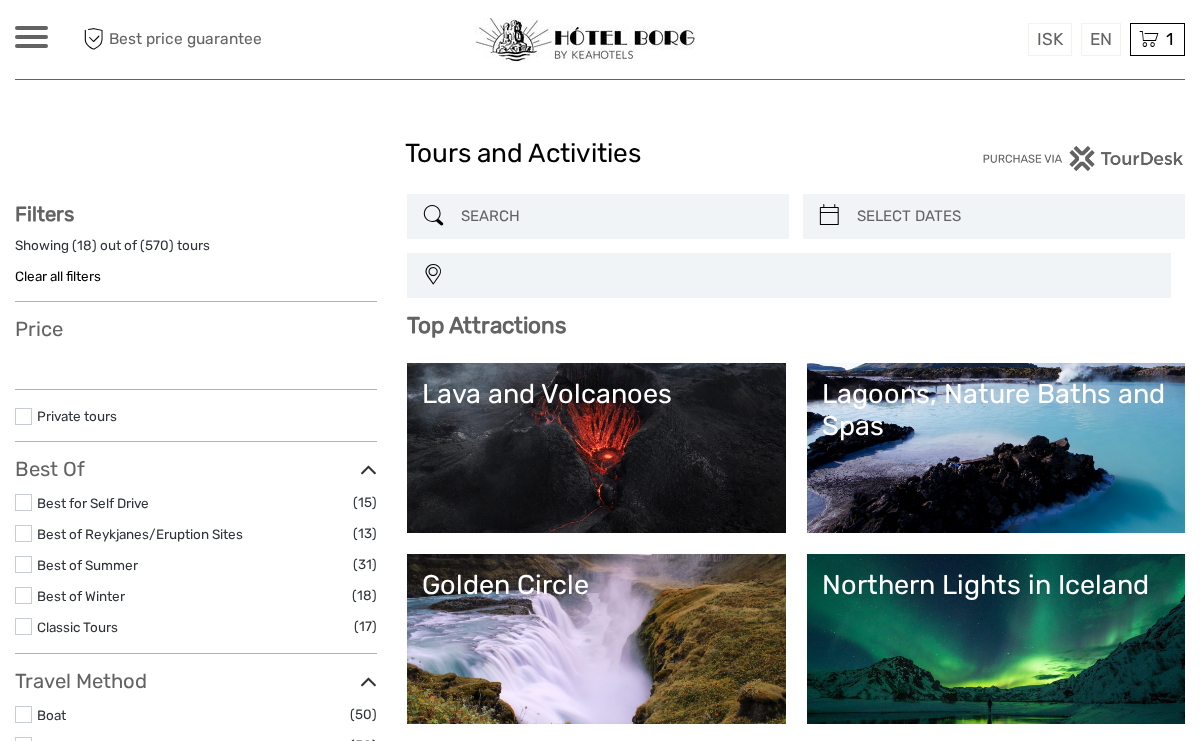 select 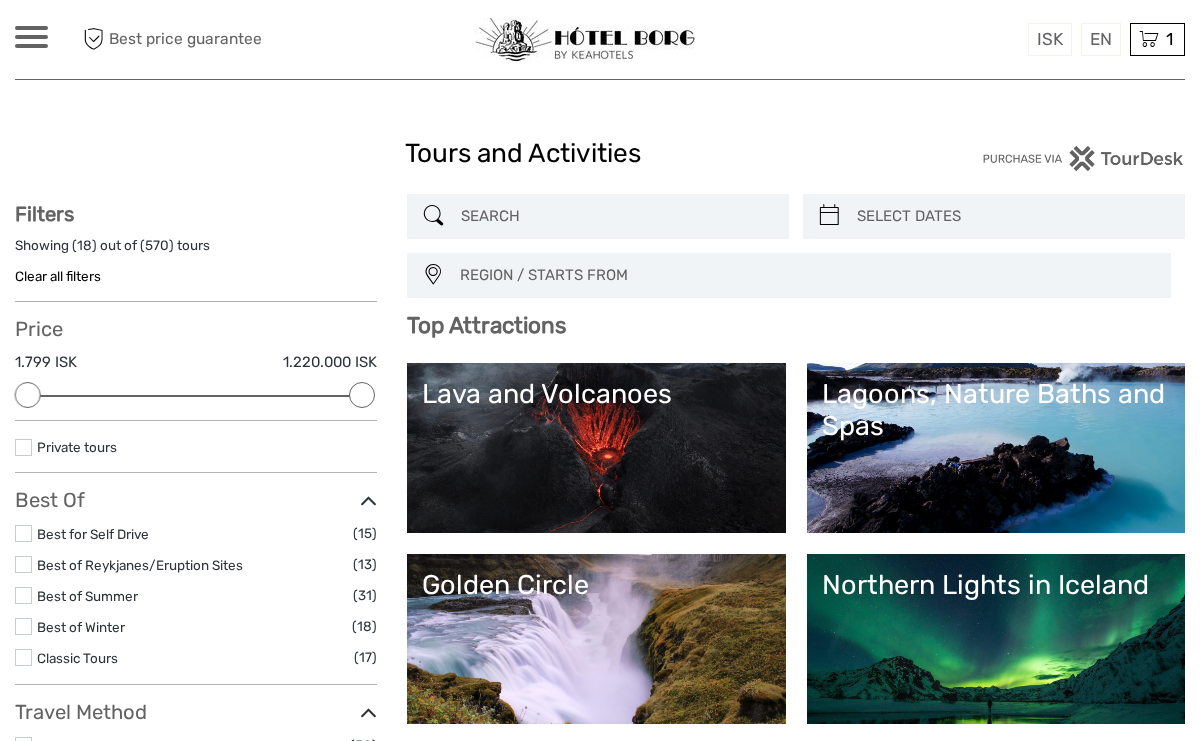 scroll, scrollTop: 0, scrollLeft: 0, axis: both 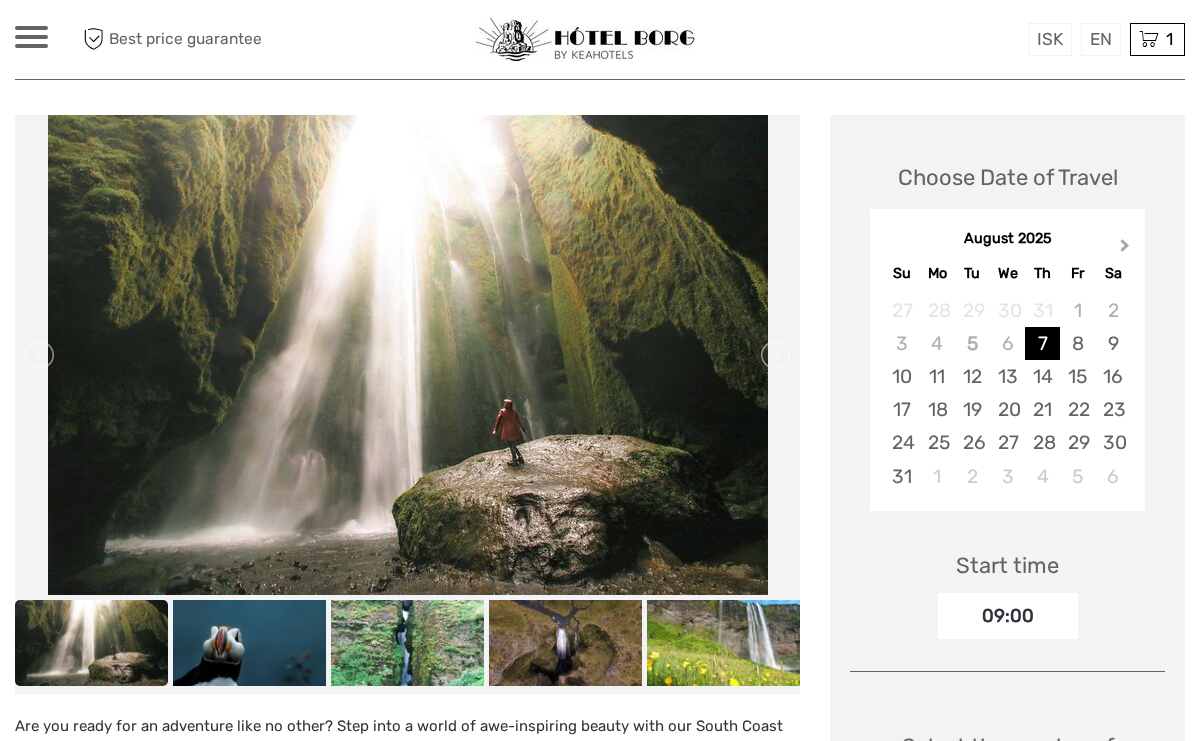 click on "Next Month" at bounding box center (1125, 249) 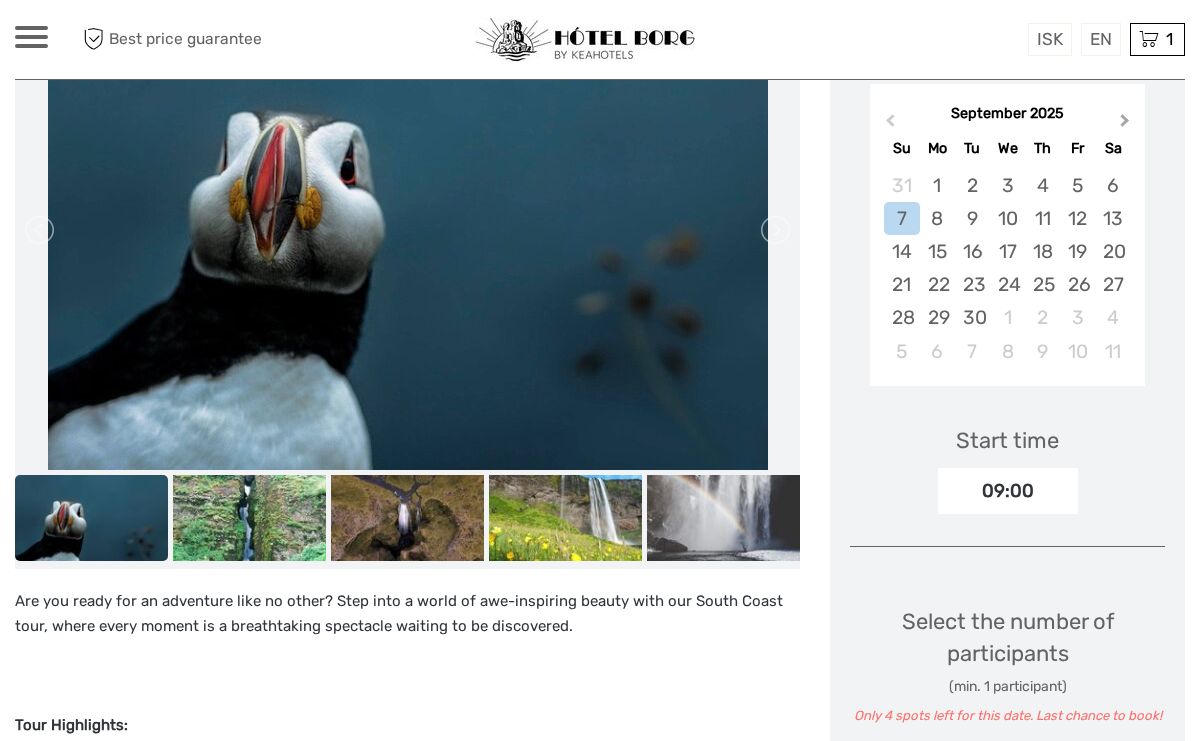 scroll, scrollTop: 341, scrollLeft: 0, axis: vertical 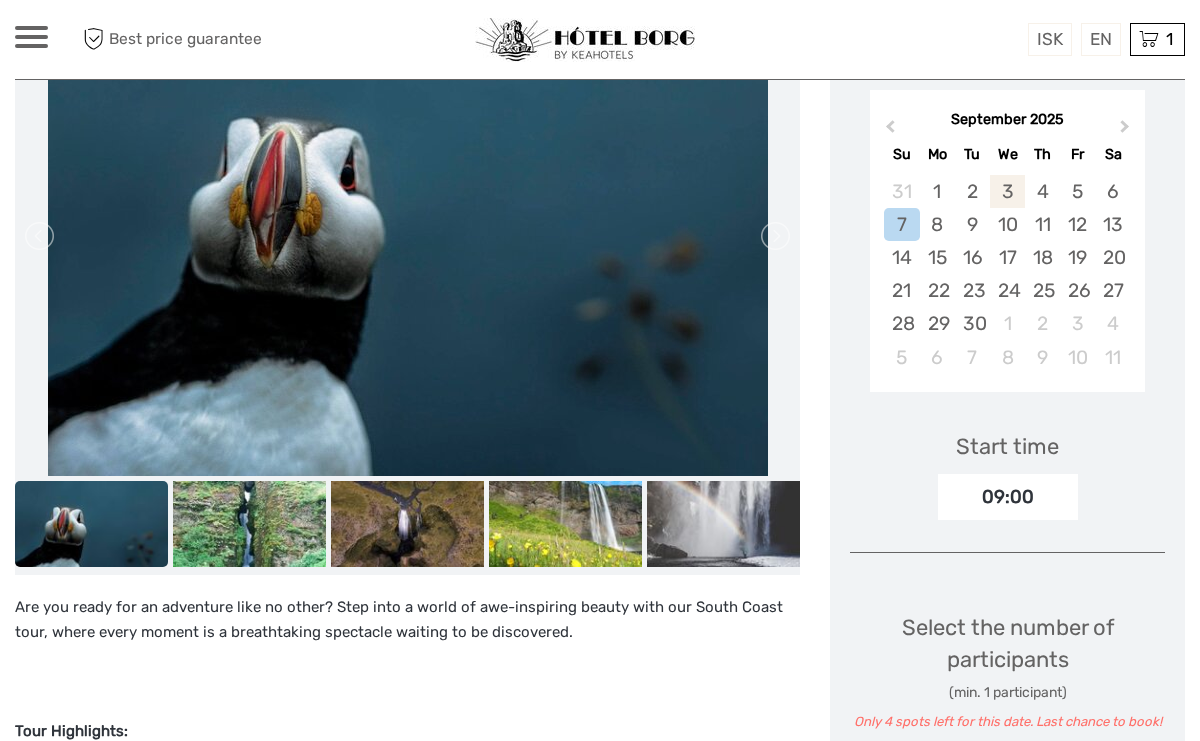 click on "3" at bounding box center (1007, 191) 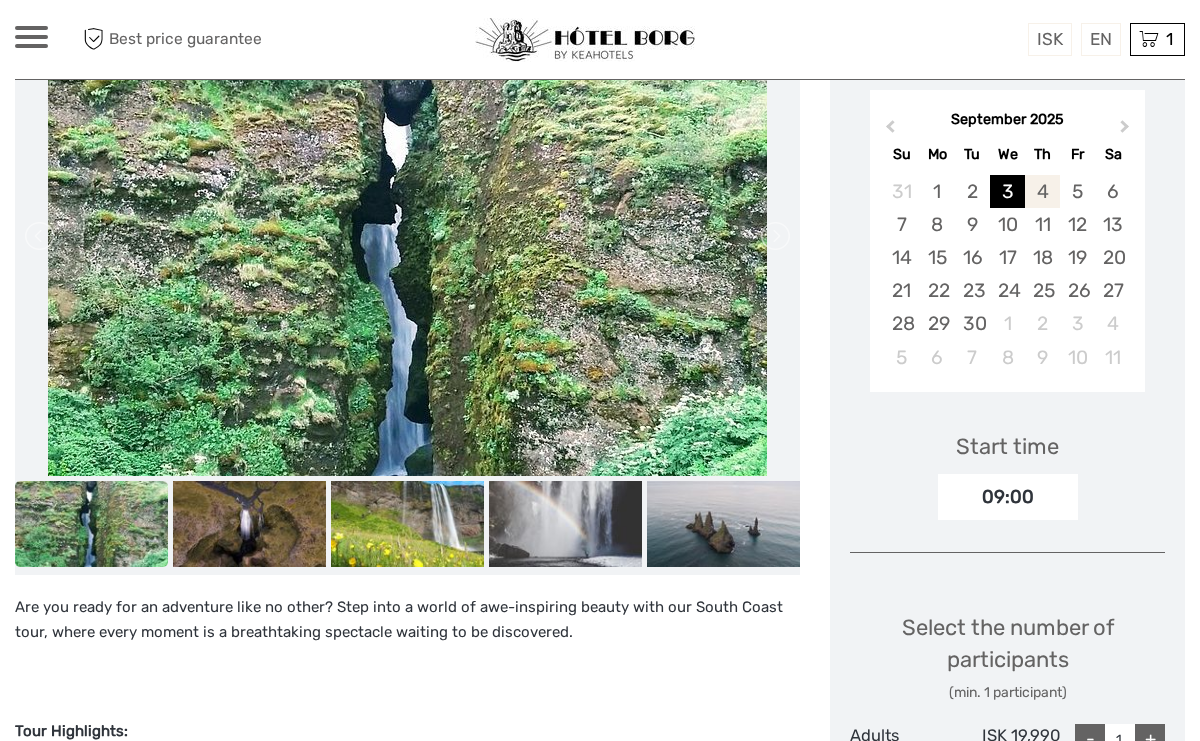 click on "4" at bounding box center (1042, 191) 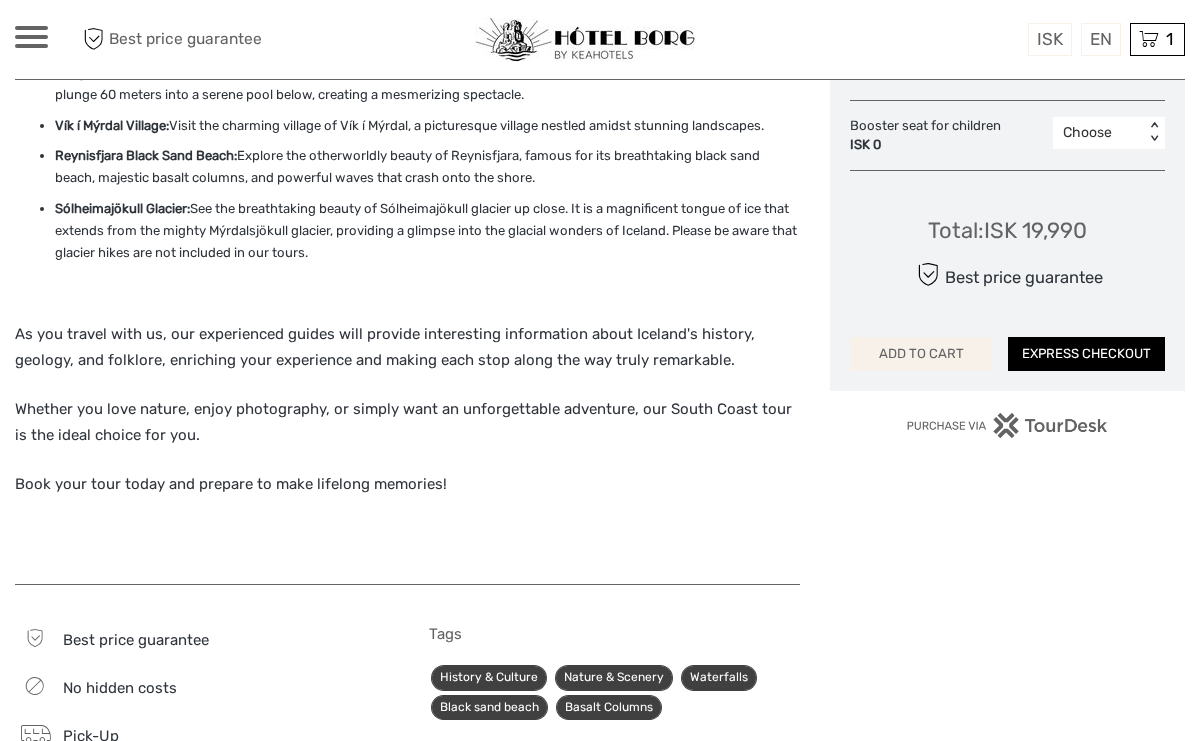 scroll, scrollTop: 1179, scrollLeft: 0, axis: vertical 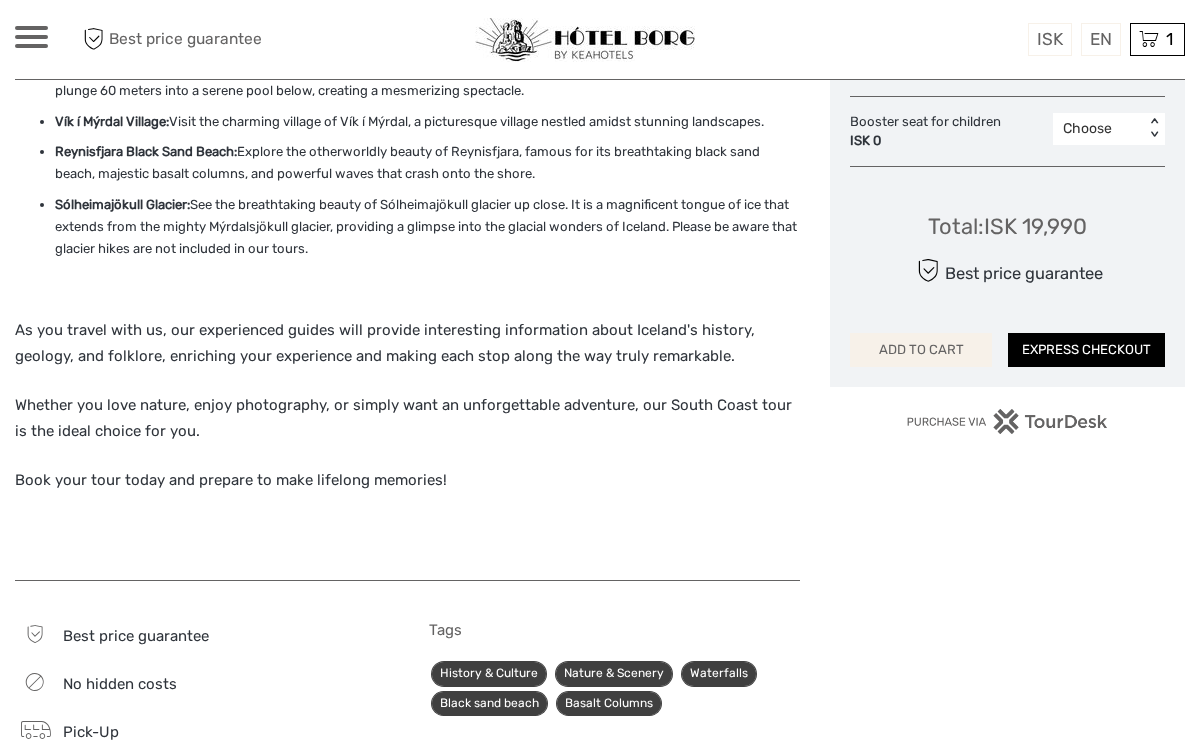 click on "ADD TO CART" at bounding box center [921, 350] 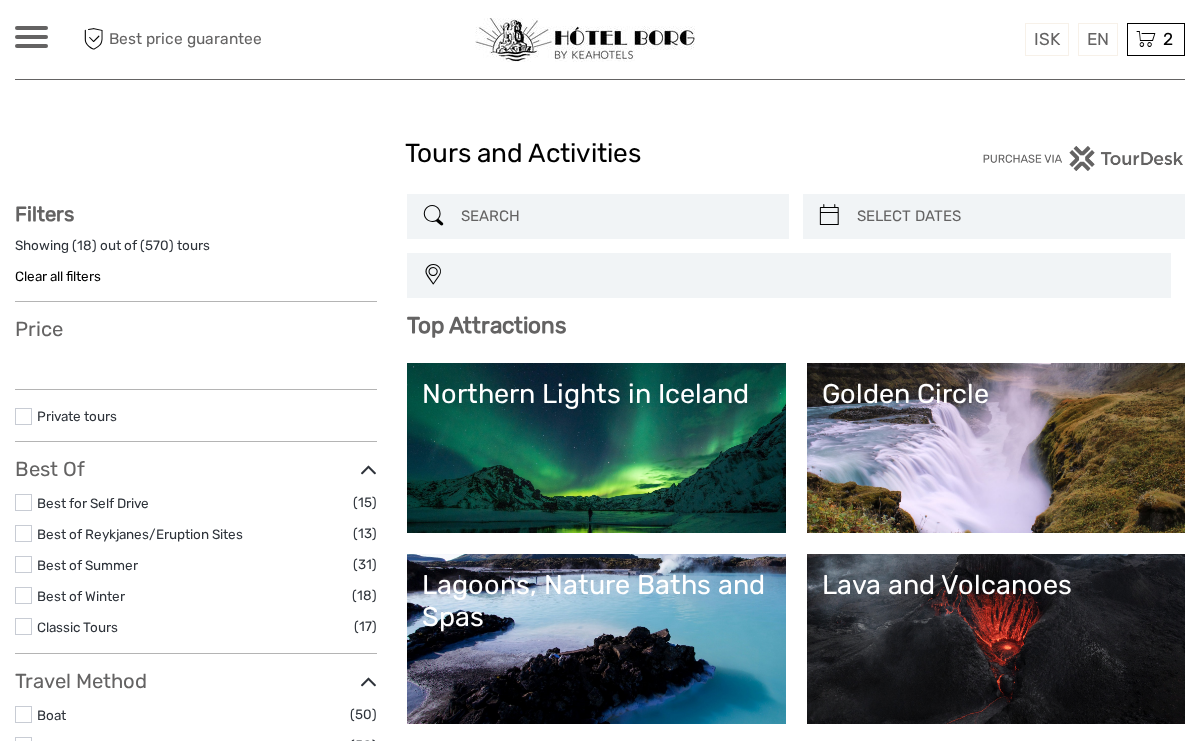 select 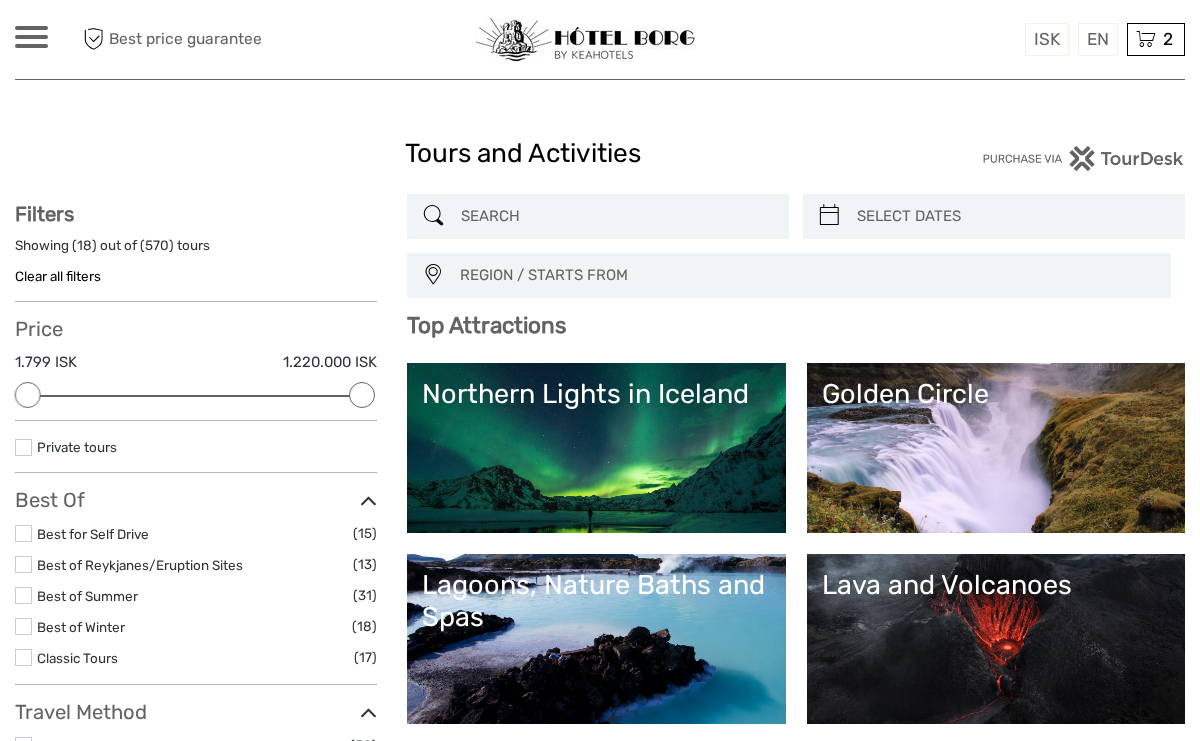 scroll, scrollTop: 0, scrollLeft: 0, axis: both 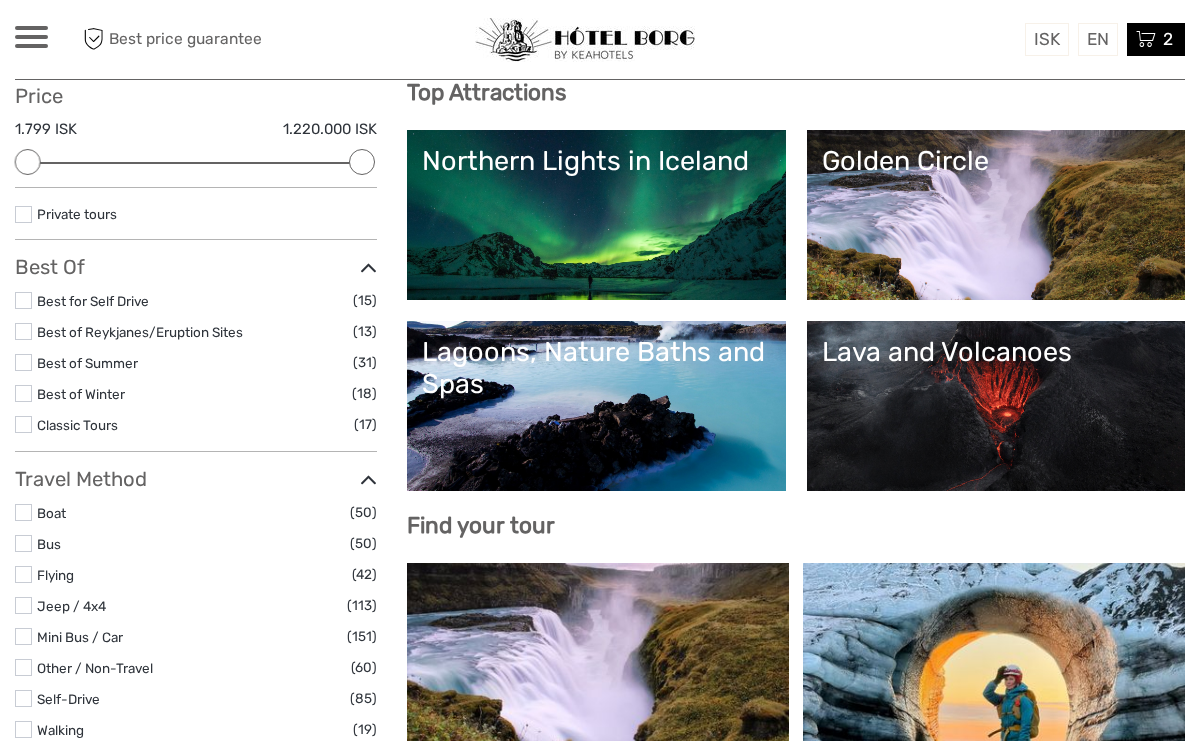 click on "2
Items
The Reykjavík Food Walk
1x Adults
[DATE] - [TIME]
18.900 ISK
South Coast day tour in a small group
1x Adults
Thursday, 04 September 2025 - 09:00 AM
19.990 ISK
Total
38.890 ISK
Checkout
The shopping cart is empty." at bounding box center [1156, 39] 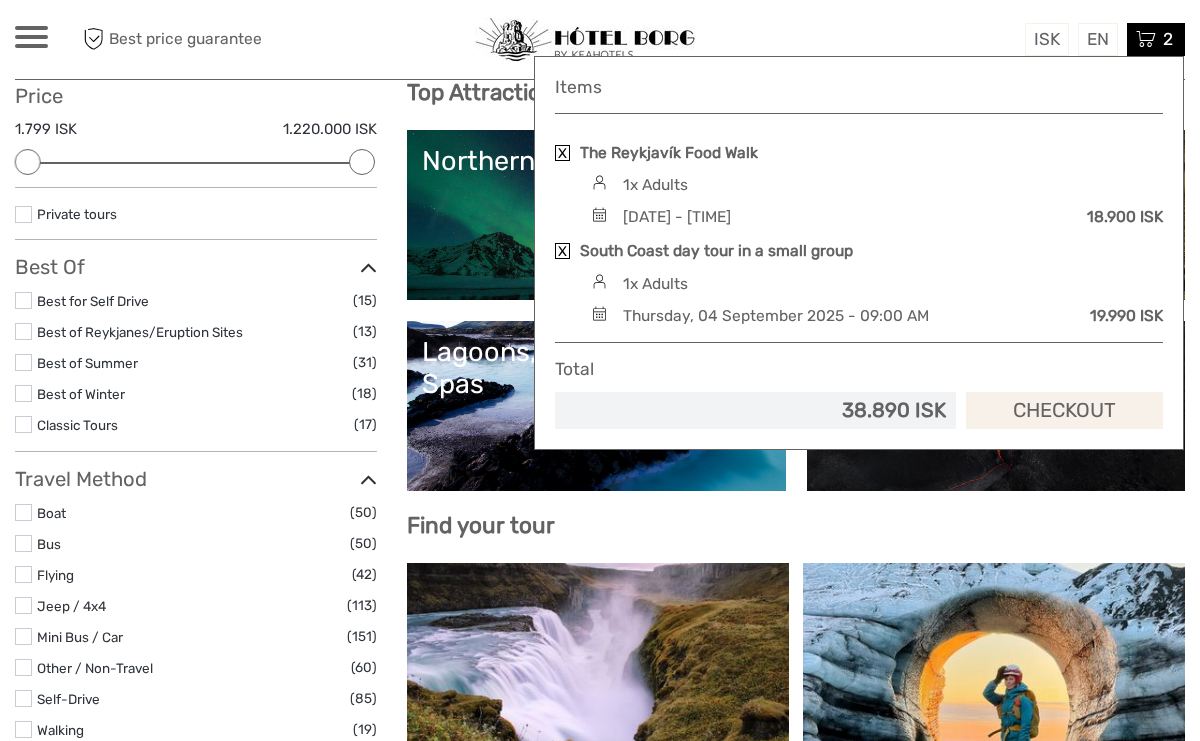 click on "Checkout" at bounding box center [1064, 410] 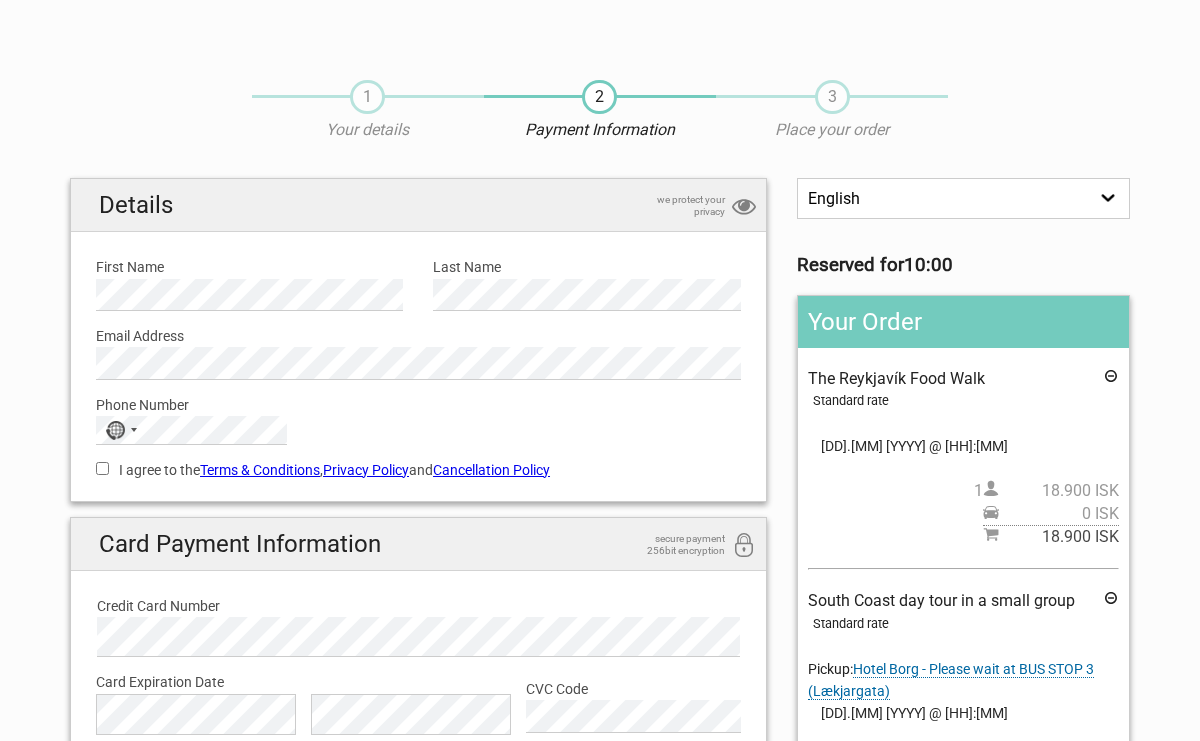scroll, scrollTop: 0, scrollLeft: 0, axis: both 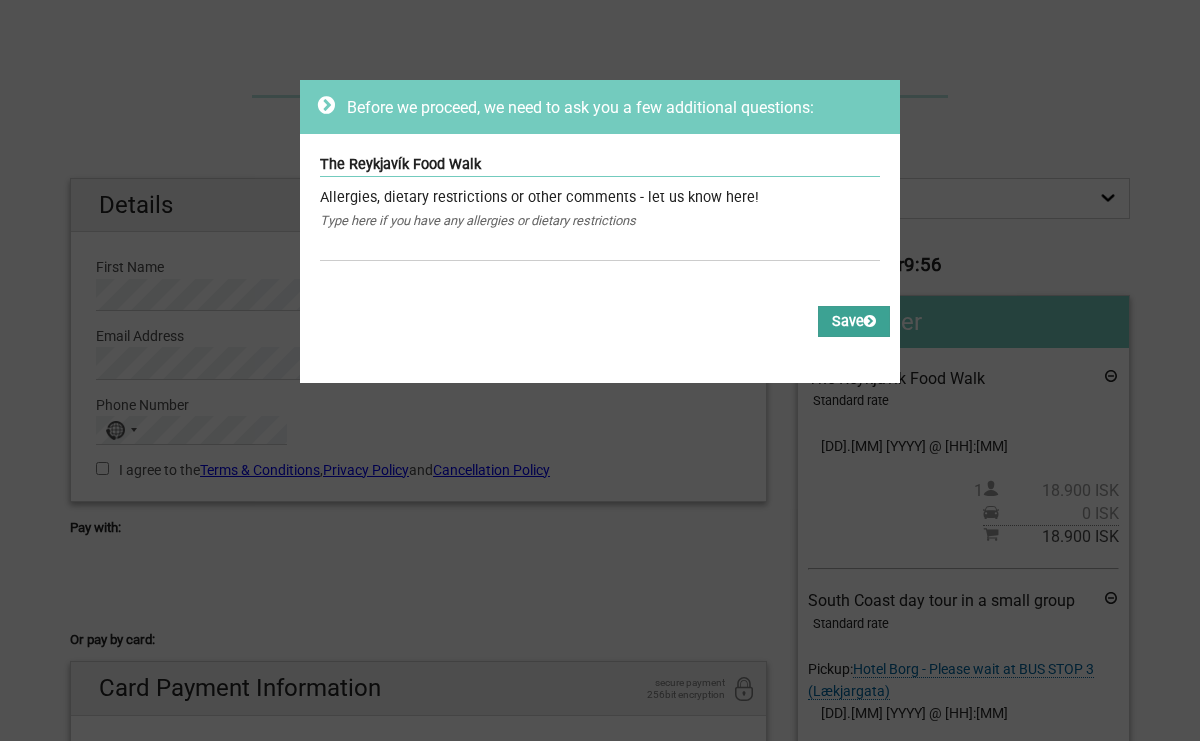 click on "Save" at bounding box center [854, 321] 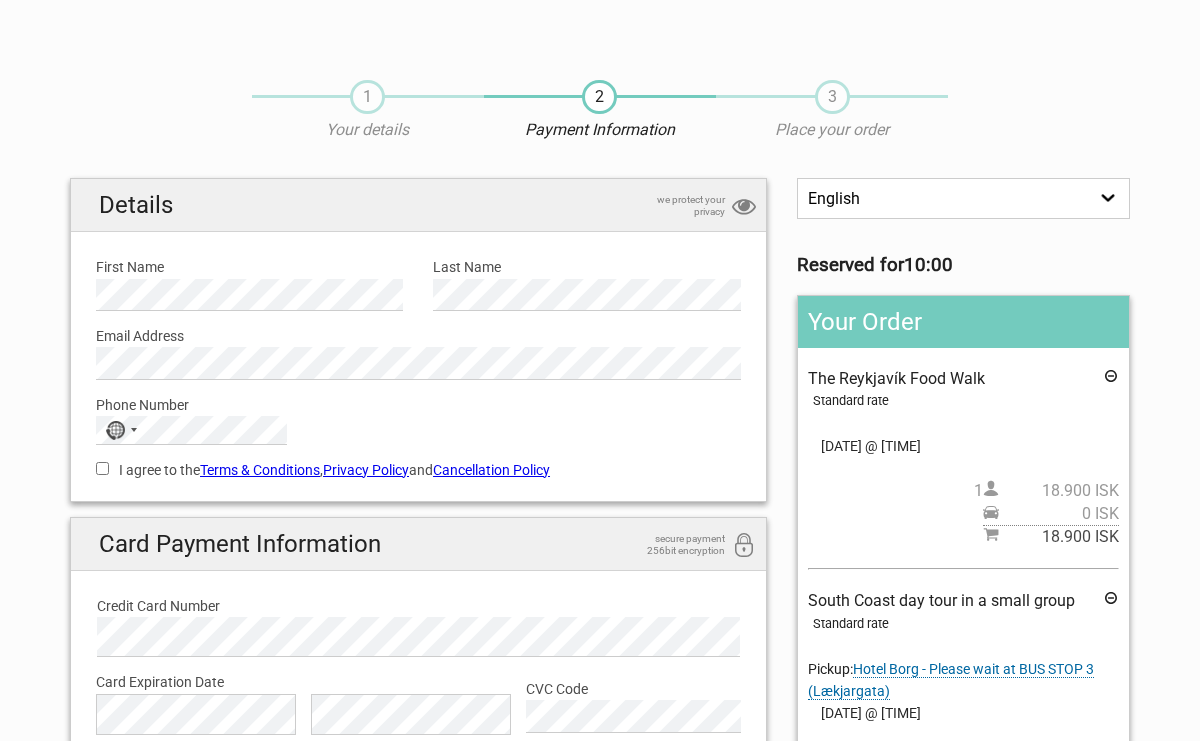 scroll, scrollTop: 0, scrollLeft: 0, axis: both 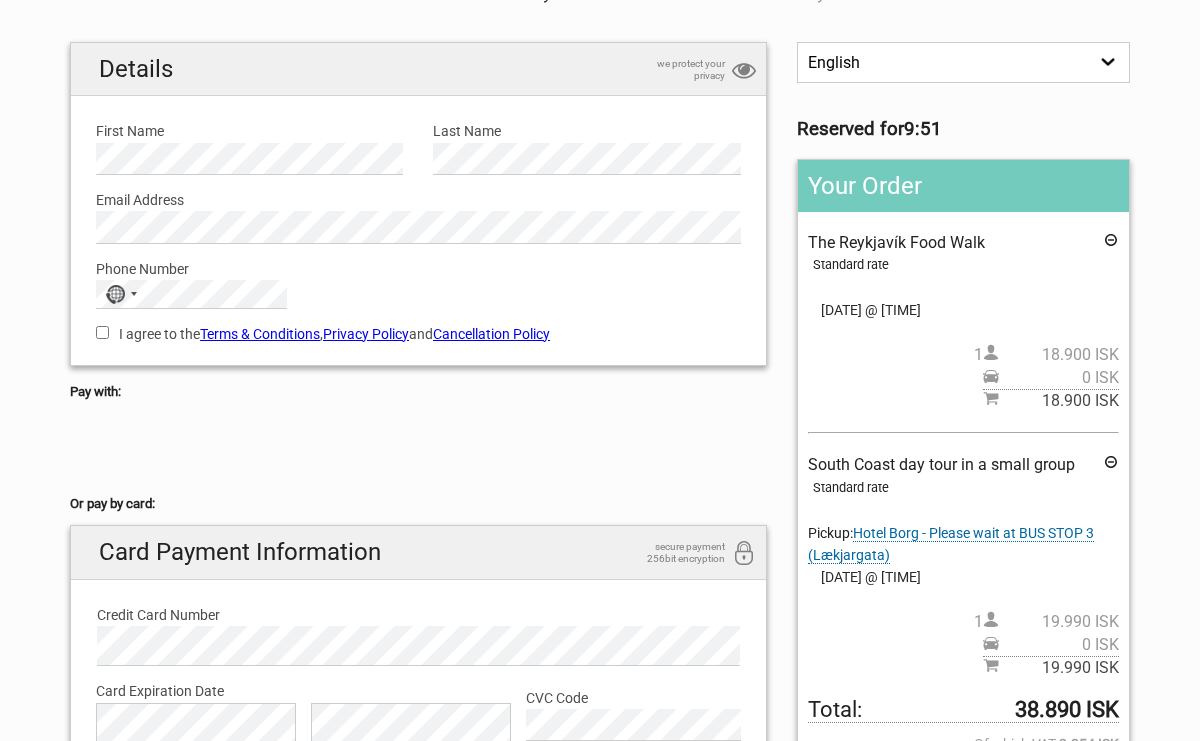 click on "I agree to the  Terms & Conditions ,  Privacy Policy  and  Cancellation Policy" at bounding box center (102, 332) 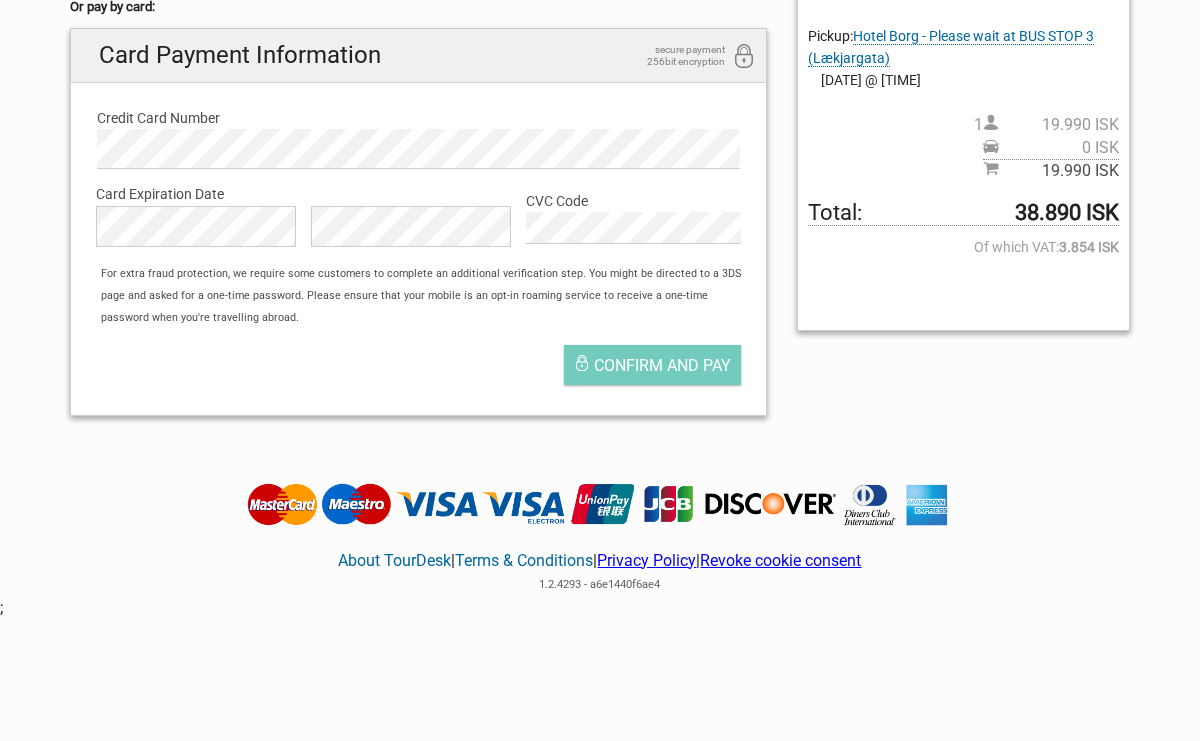 scroll, scrollTop: 645, scrollLeft: 0, axis: vertical 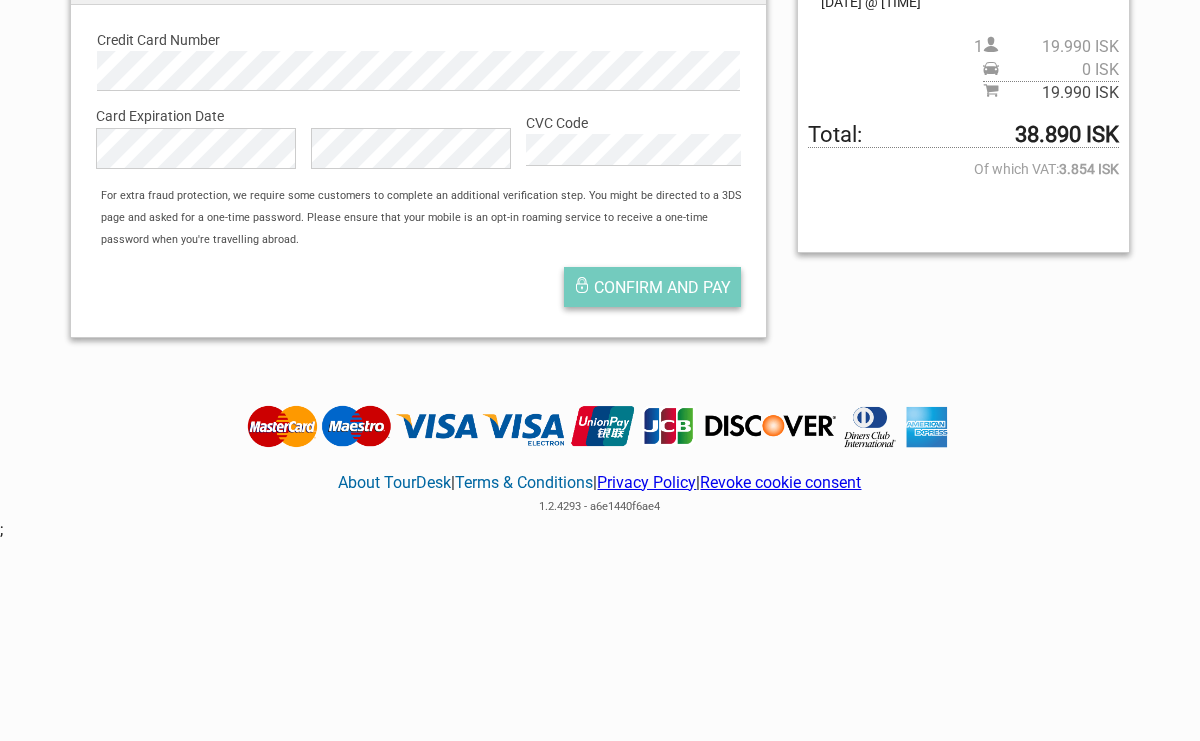 click on "Confirm and pay" at bounding box center (662, 287) 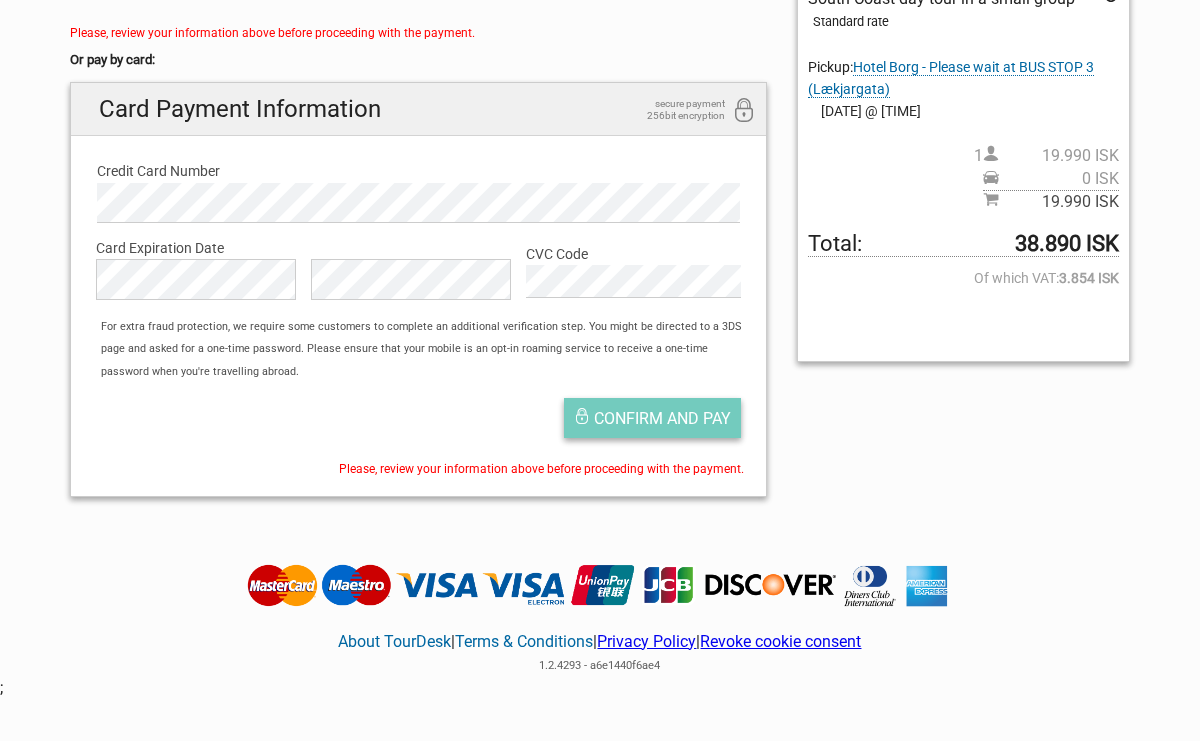 scroll, scrollTop: 612, scrollLeft: 0, axis: vertical 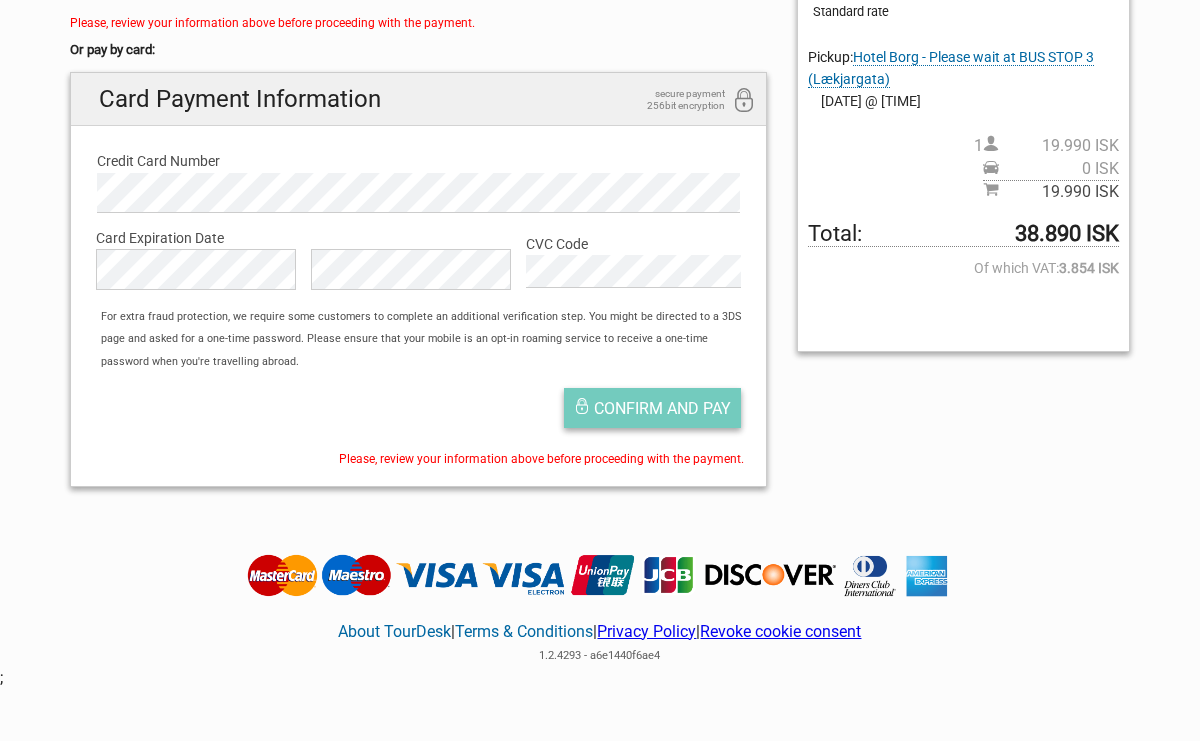 click on "Confirm and pay" at bounding box center (662, 408) 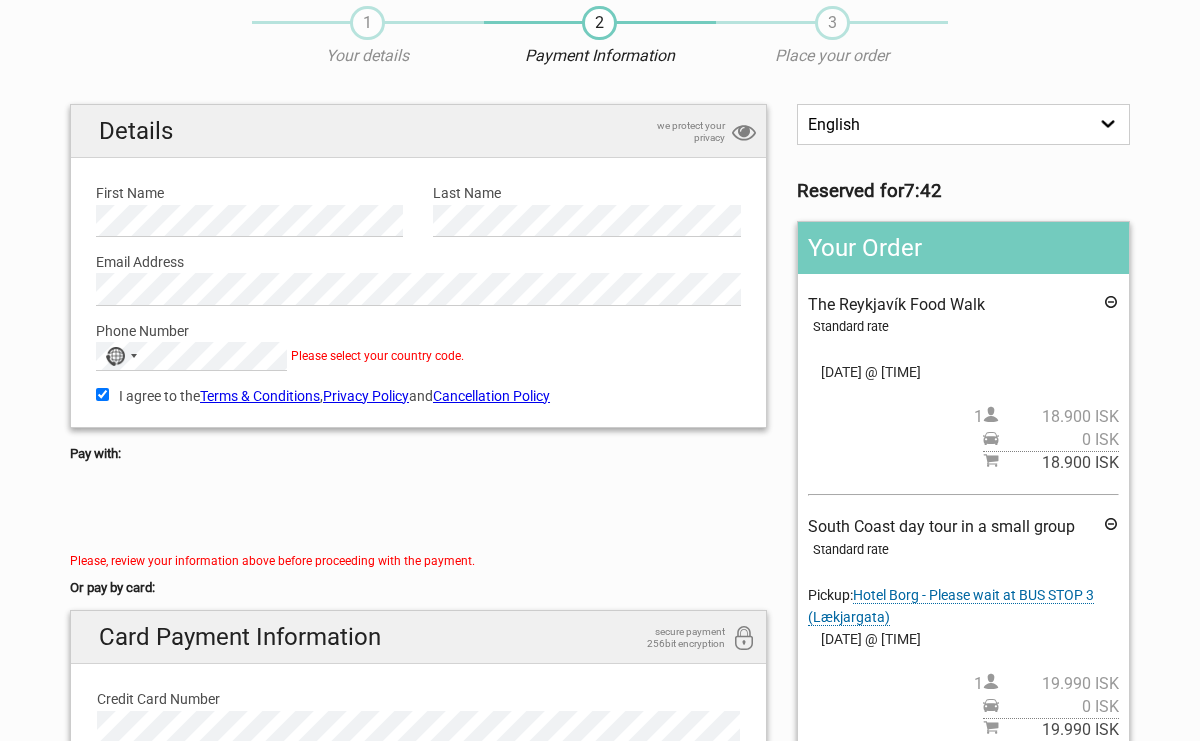 scroll, scrollTop: 72, scrollLeft: 0, axis: vertical 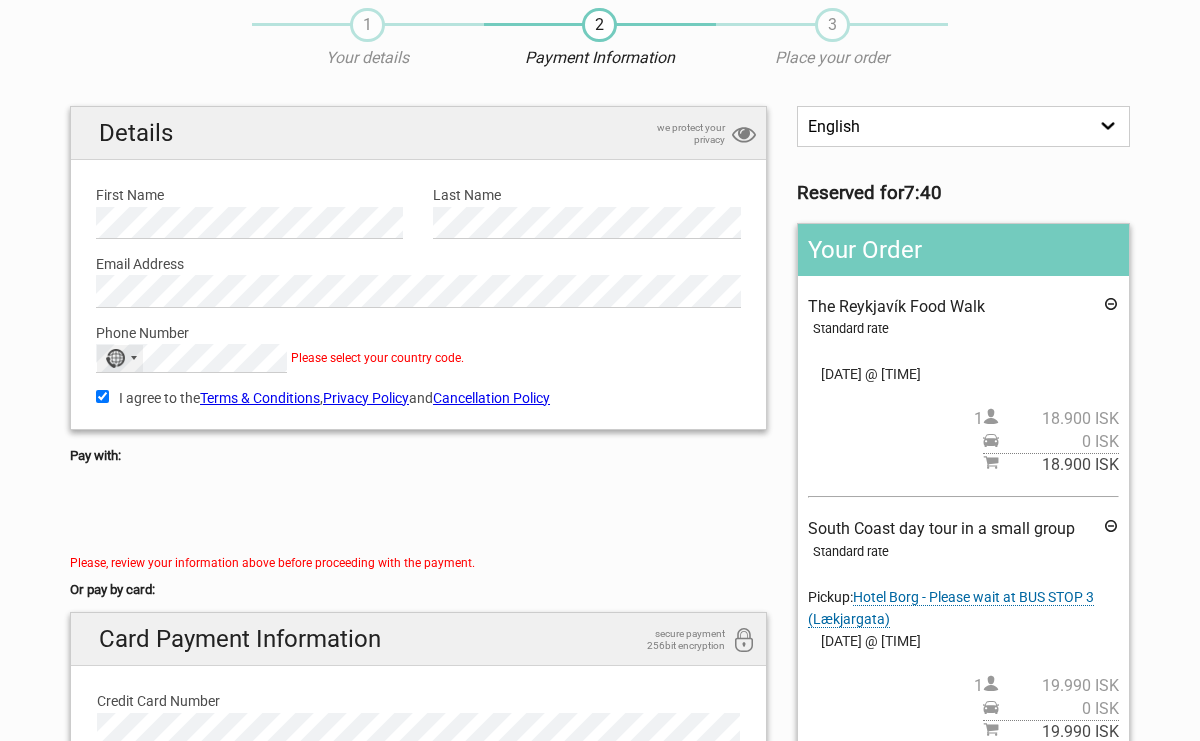 click at bounding box center (134, 358) 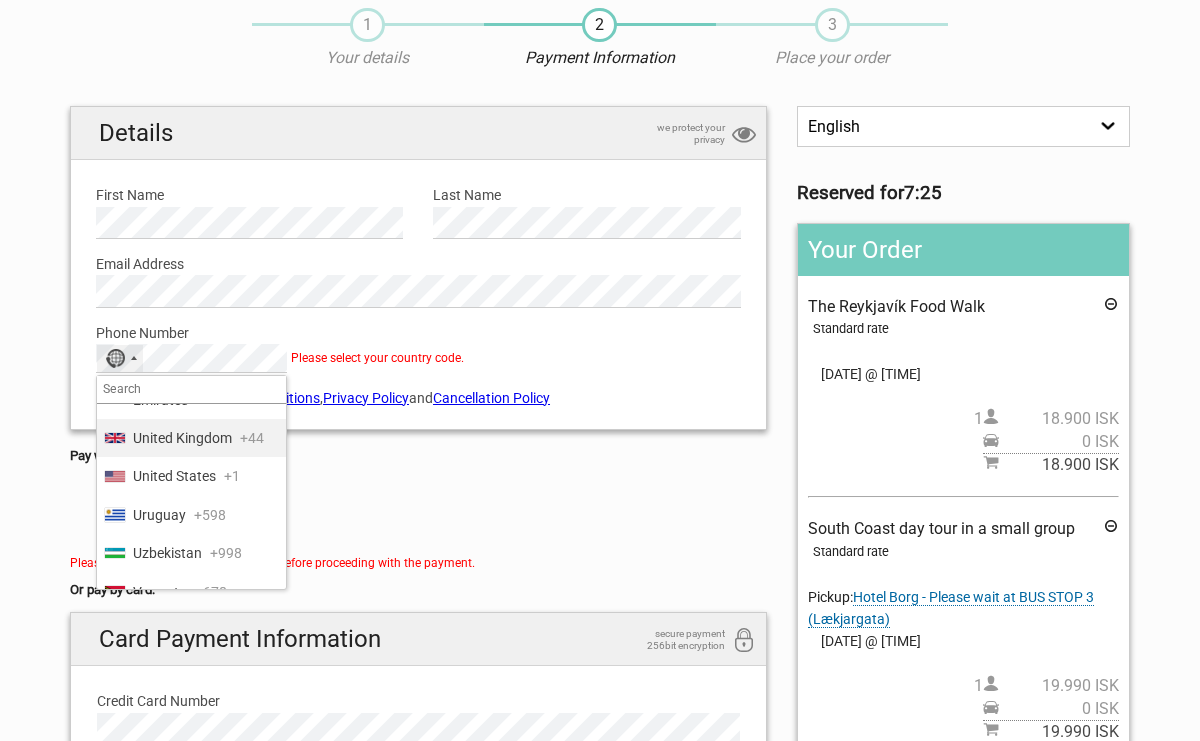 scroll, scrollTop: 9366, scrollLeft: 0, axis: vertical 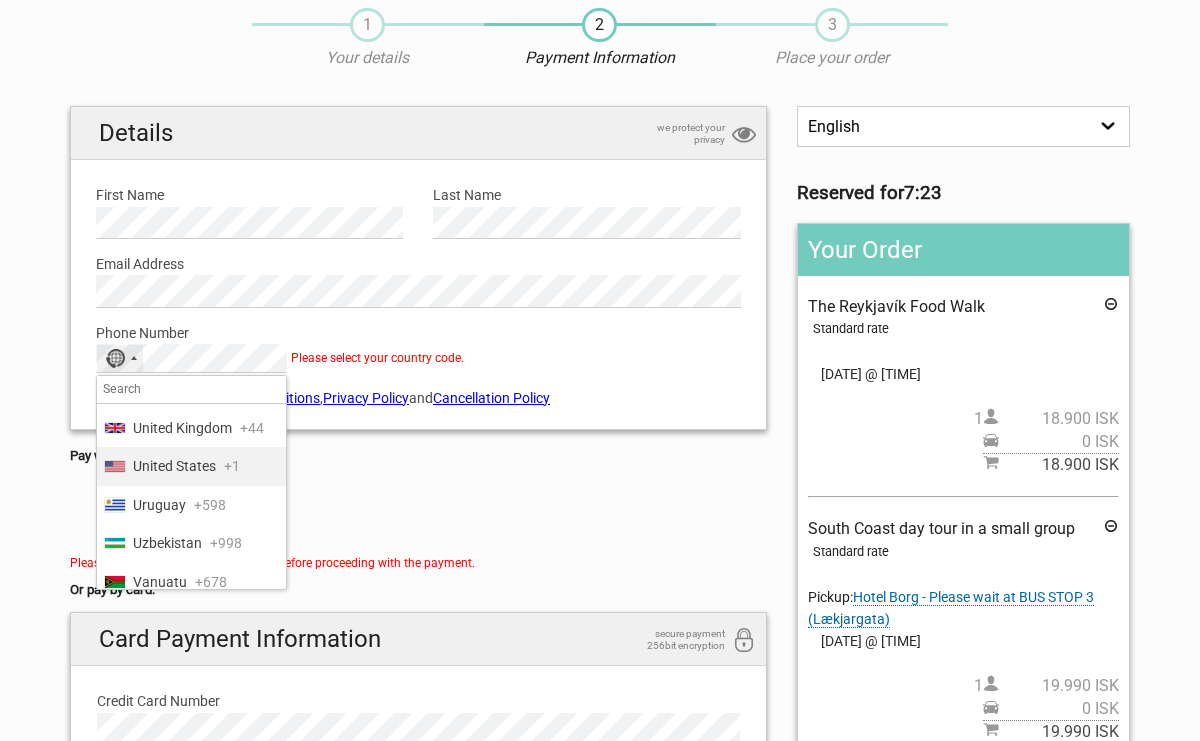click on "United States" at bounding box center [174, 466] 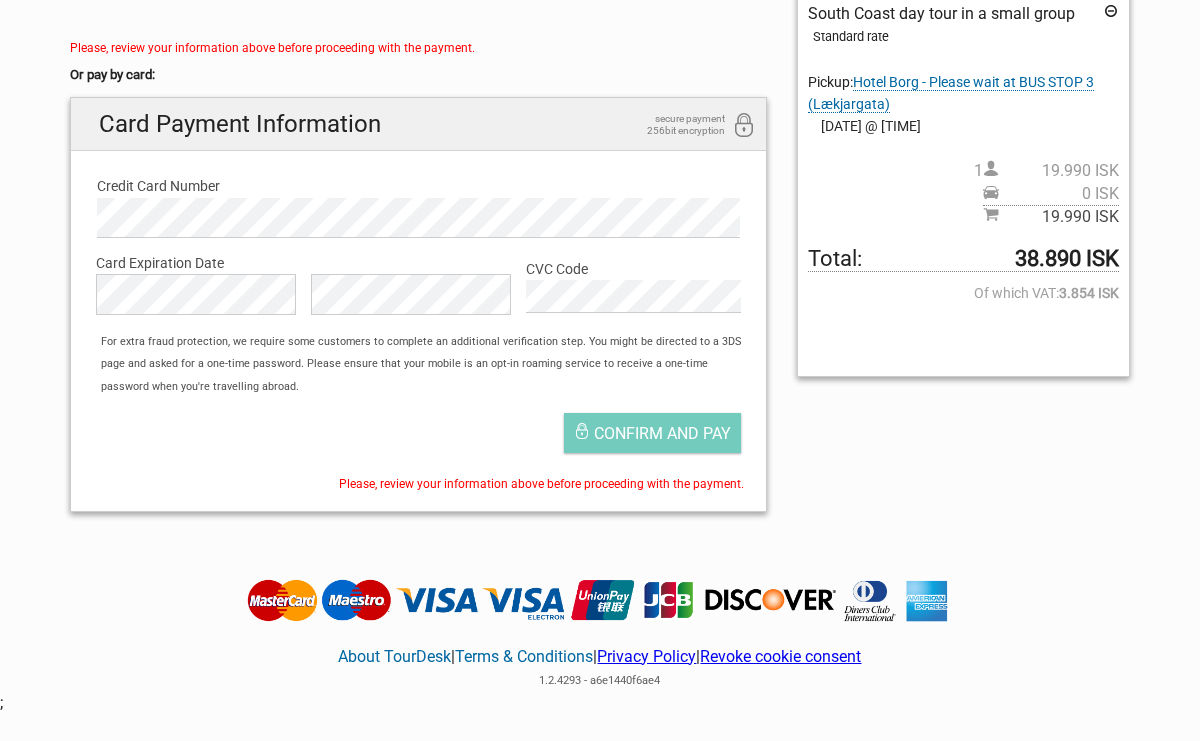scroll, scrollTop: 595, scrollLeft: 0, axis: vertical 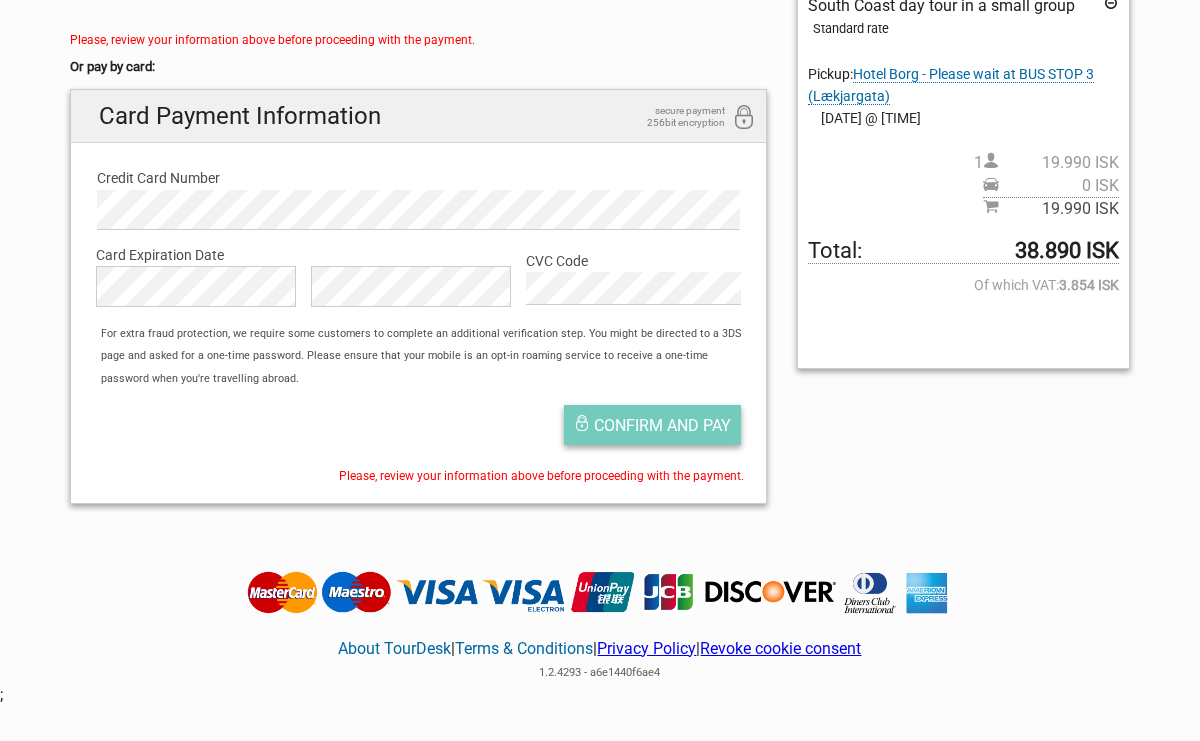 click on "Confirm and pay" at bounding box center (662, 425) 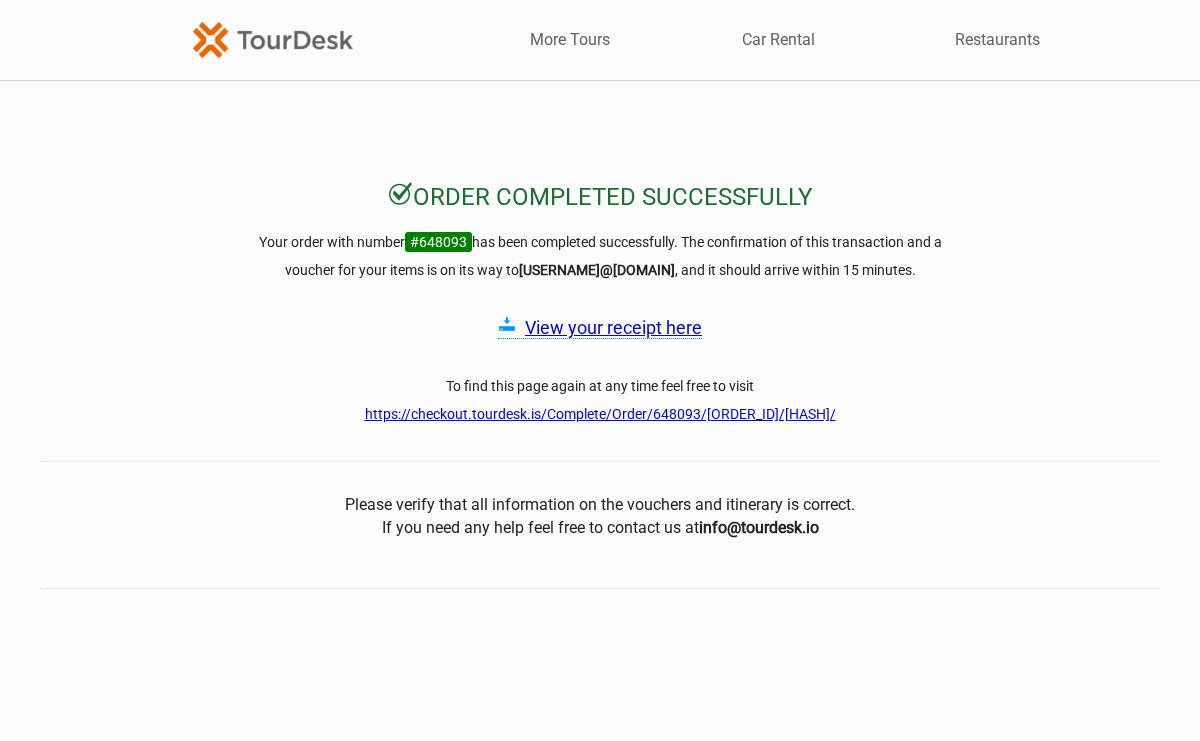 scroll, scrollTop: 0, scrollLeft: 0, axis: both 